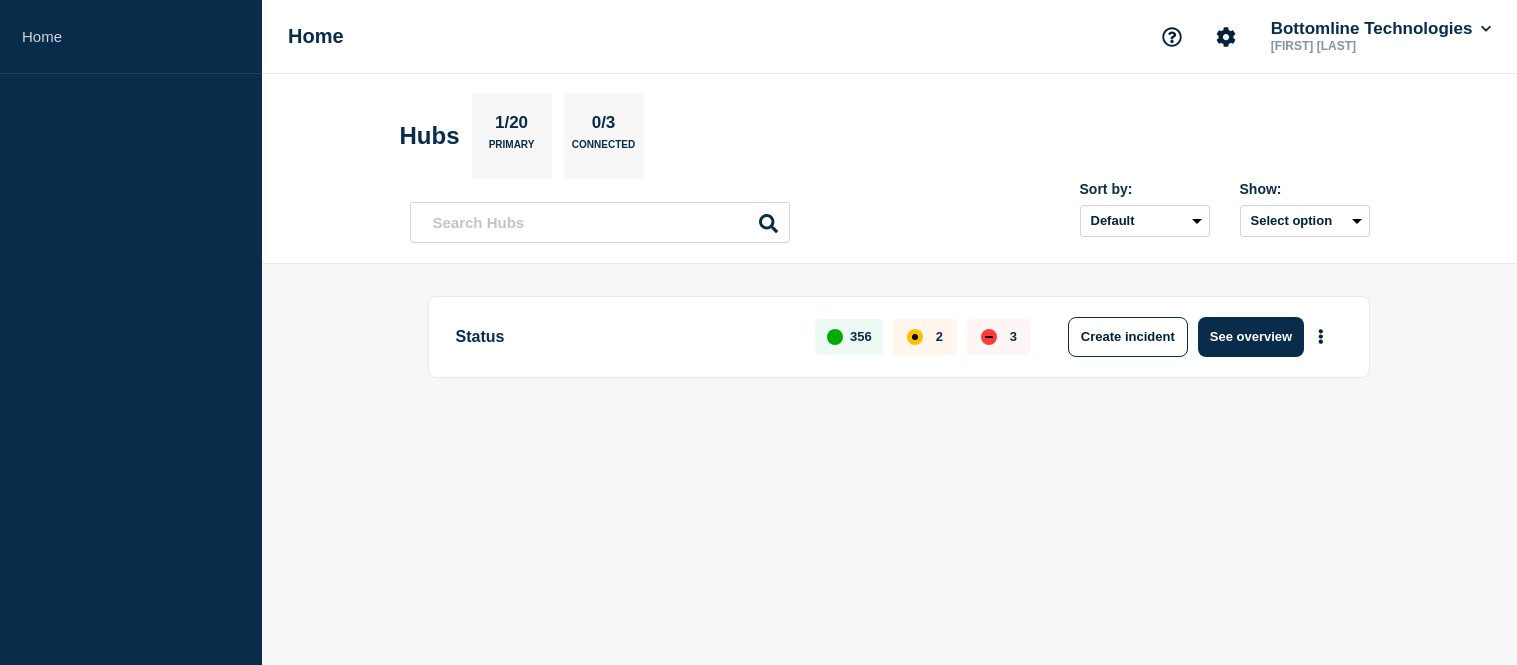 scroll, scrollTop: 0, scrollLeft: 0, axis: both 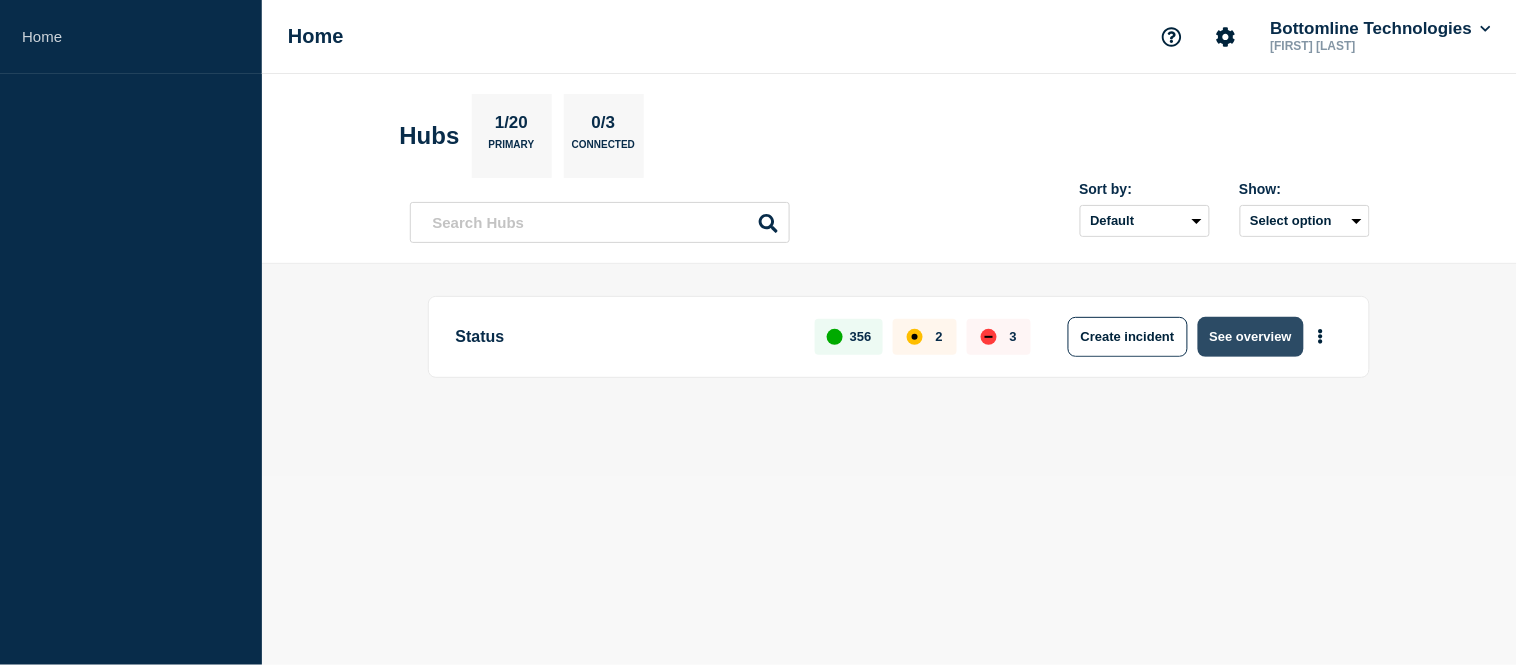 click on "See overview" at bounding box center (1251, 337) 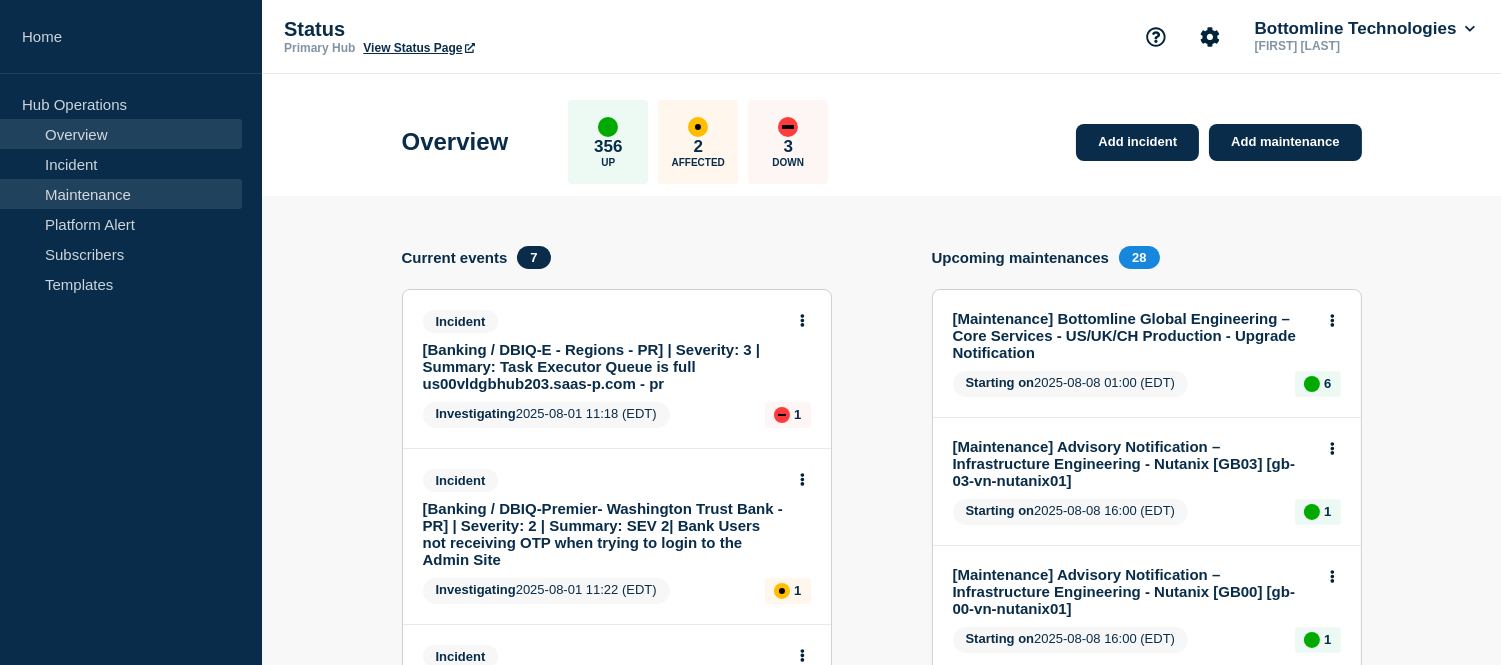 click on "Maintenance" at bounding box center (121, 194) 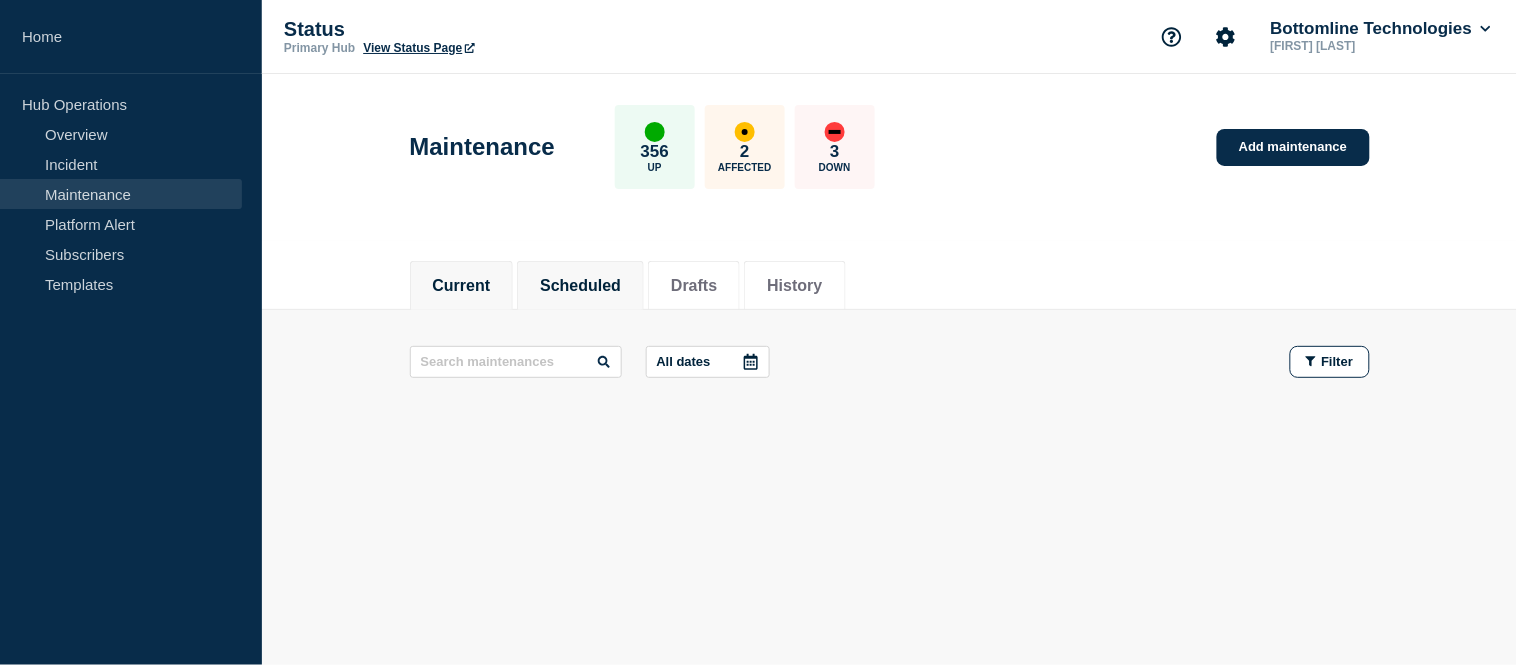 click on "Scheduled" at bounding box center [580, 286] 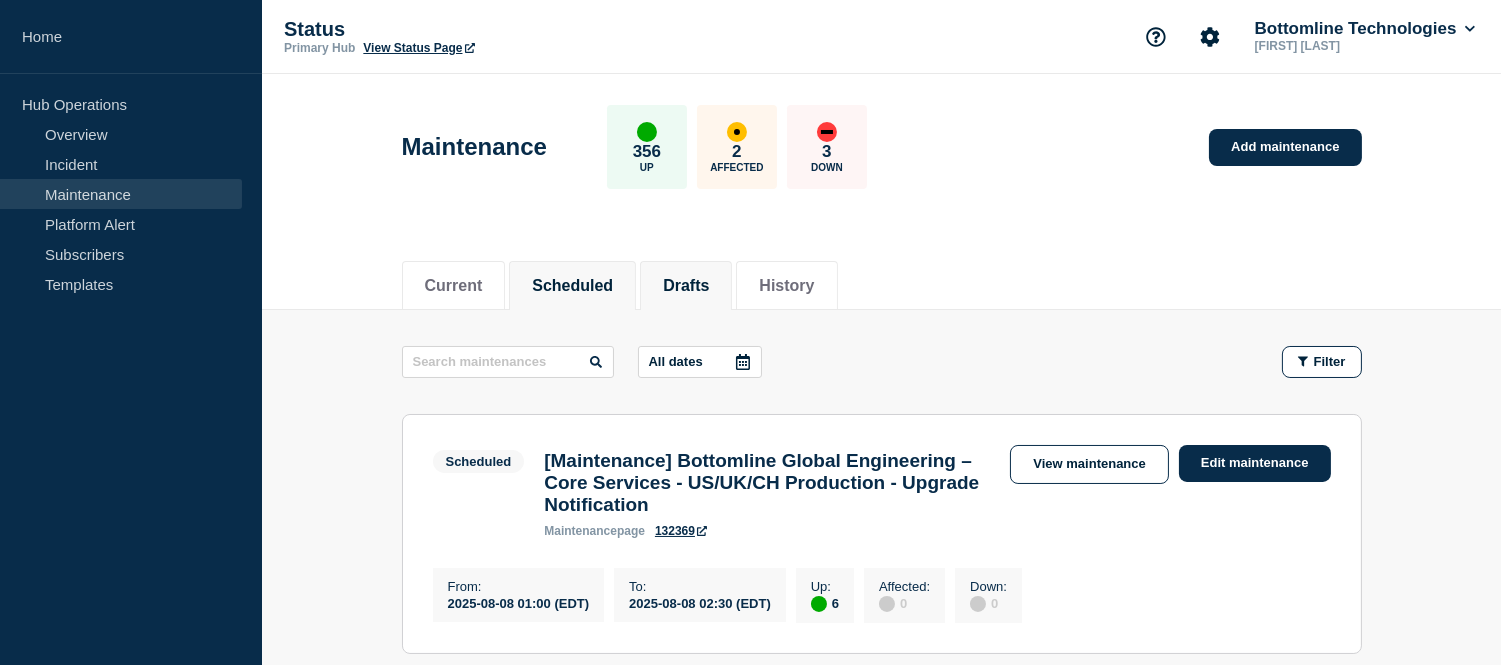 click on "Drafts" at bounding box center (686, 286) 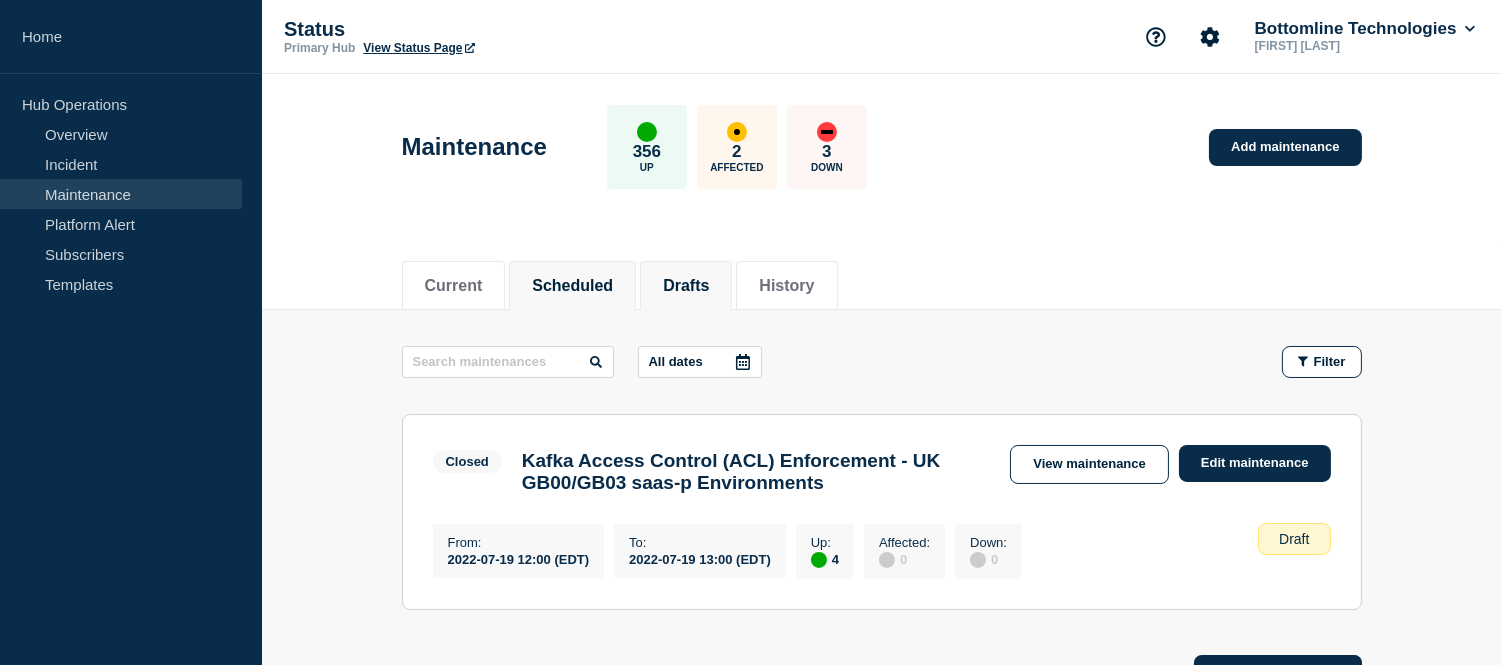 click on "Scheduled" 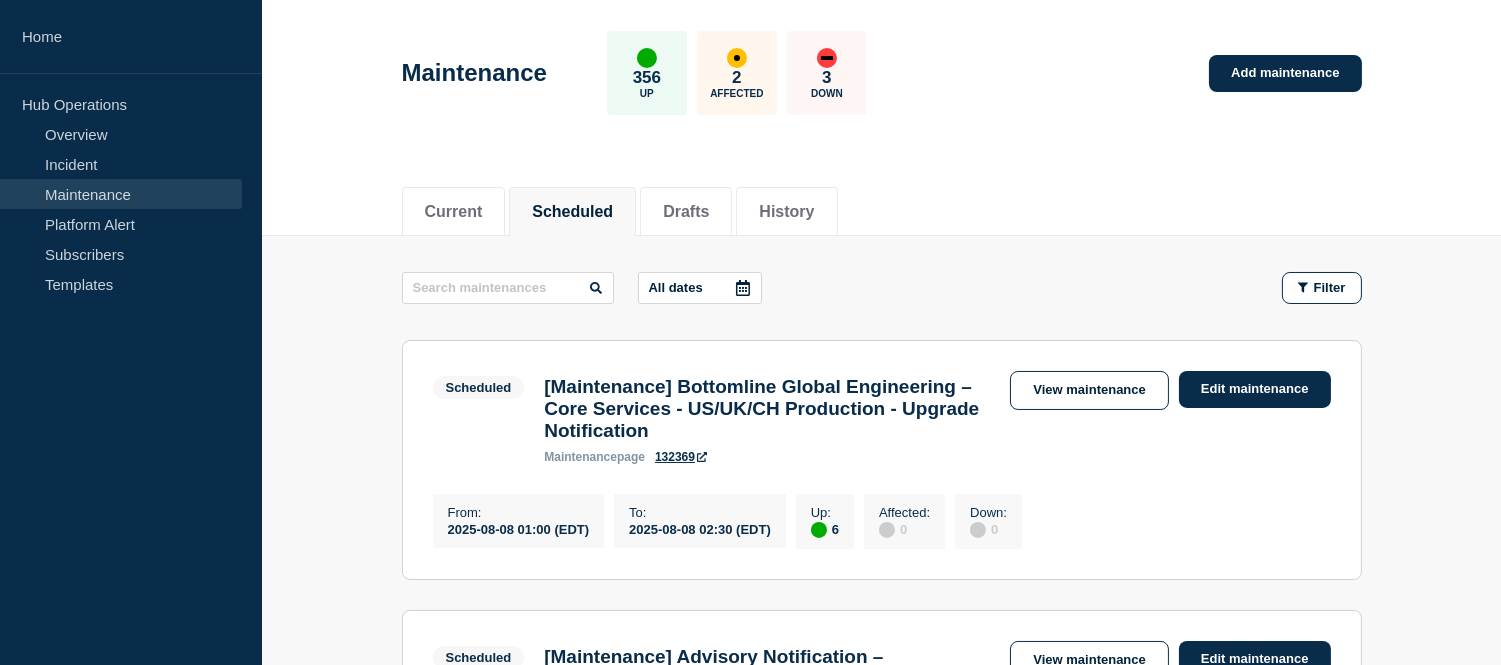 scroll, scrollTop: 71, scrollLeft: 0, axis: vertical 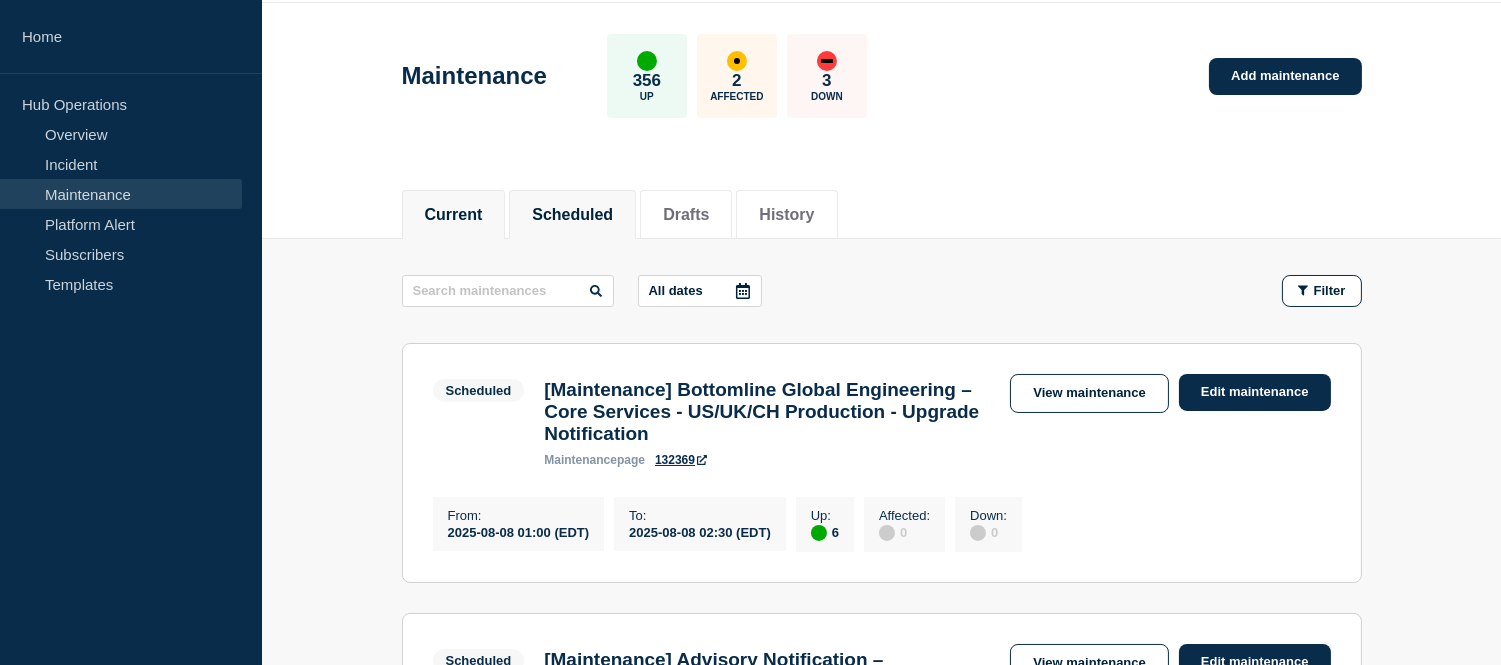 click on "Current" at bounding box center (454, 215) 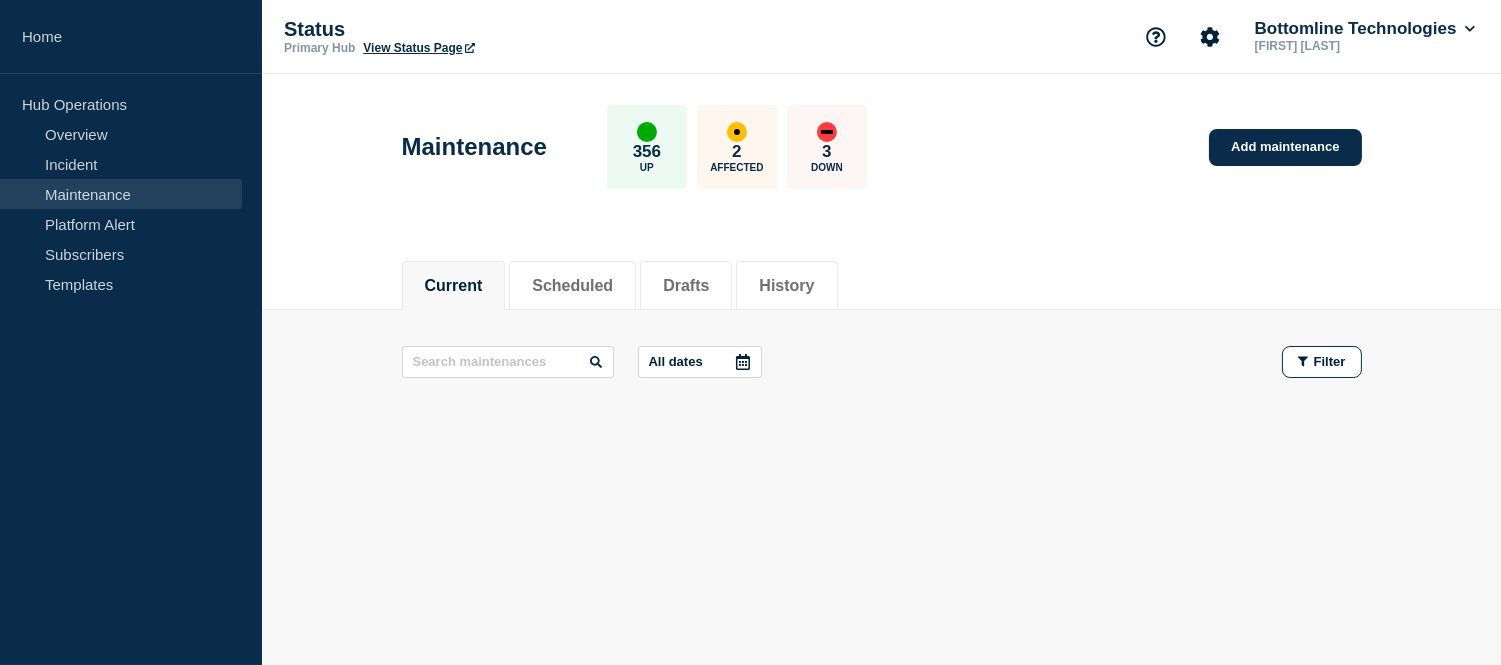 scroll, scrollTop: 0, scrollLeft: 0, axis: both 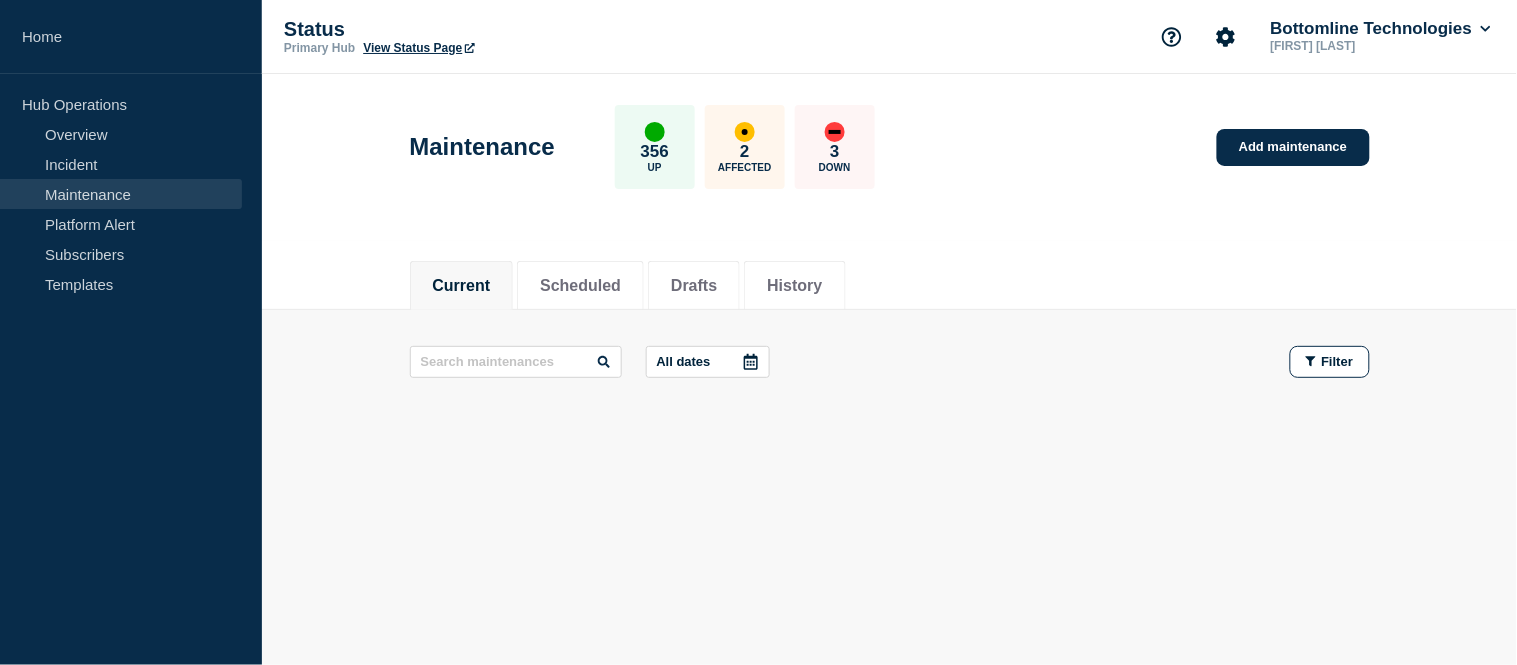 click on "Maintenance 356 Up 2 Affected 3 Down Add maintenance" at bounding box center (889, 157) 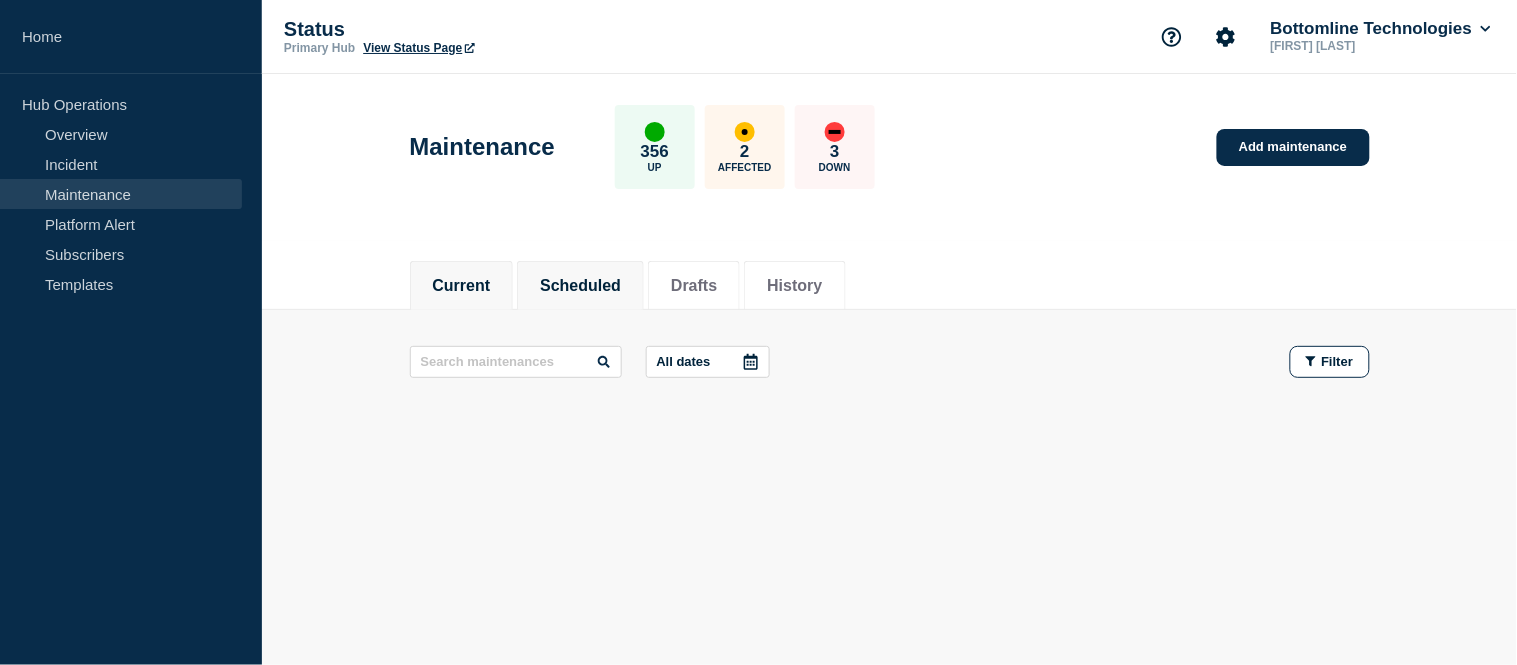 click on "Scheduled" at bounding box center [580, 286] 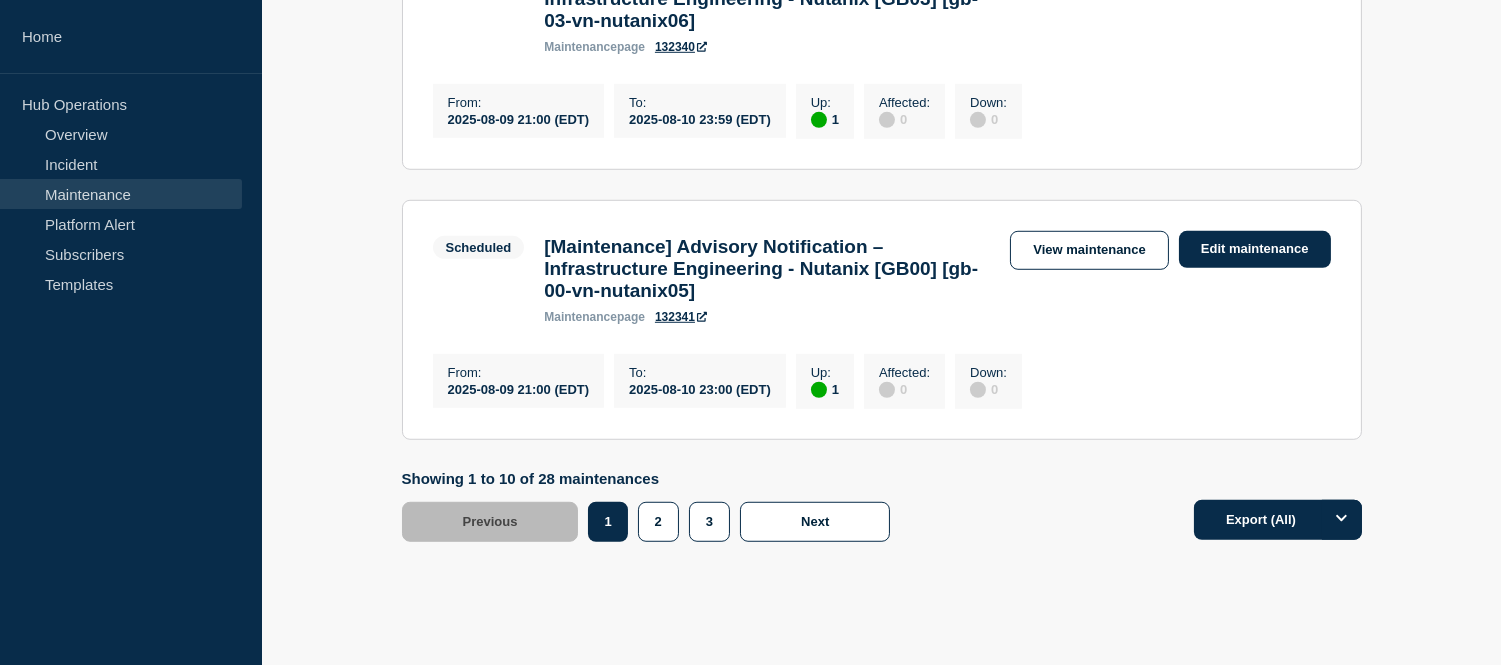 scroll, scrollTop: 2831, scrollLeft: 0, axis: vertical 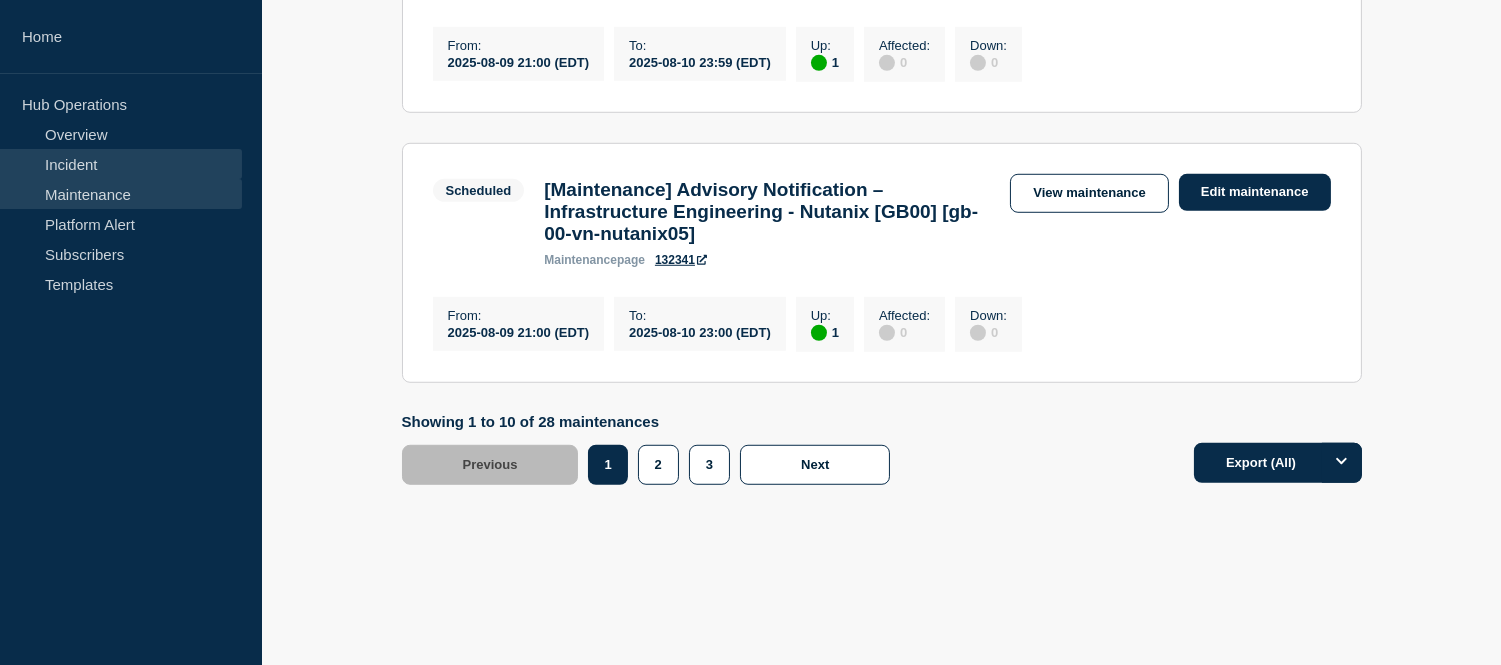 click on "Incident" at bounding box center (121, 164) 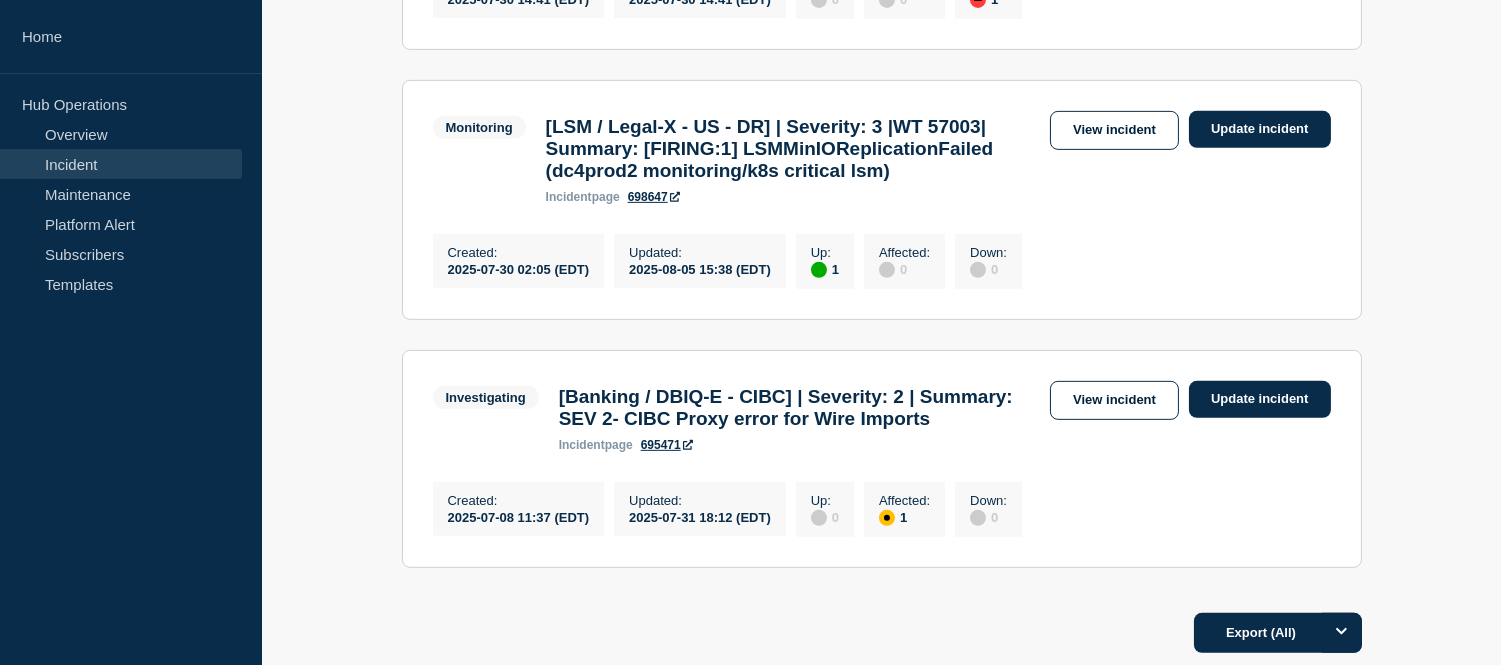 scroll, scrollTop: 1677, scrollLeft: 0, axis: vertical 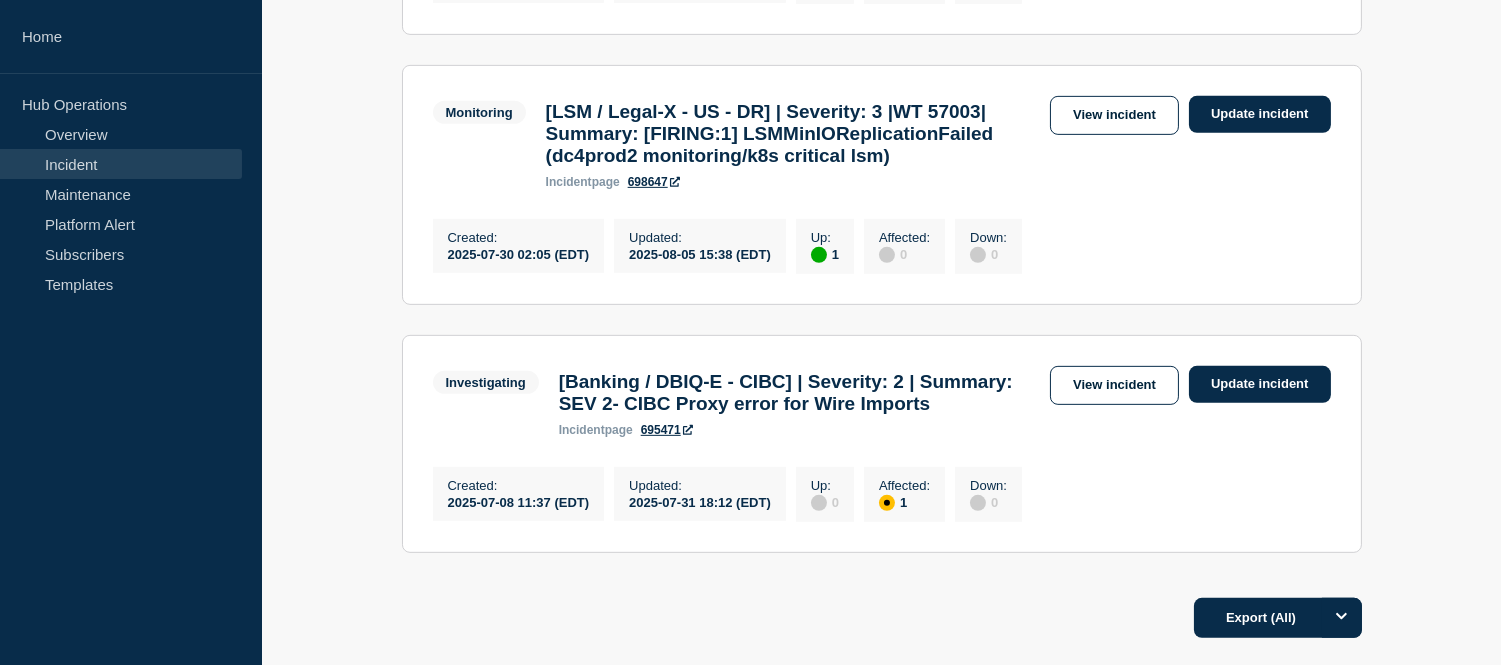 click on "[LSM / Legal-X - US - DR] | Severity: 3 |WT 57003| Summary: [FIRING:1] LSMMinIOReplicationFailed (dc4prod2 monitoring/k8s critical lsm)" at bounding box center (793, 134) 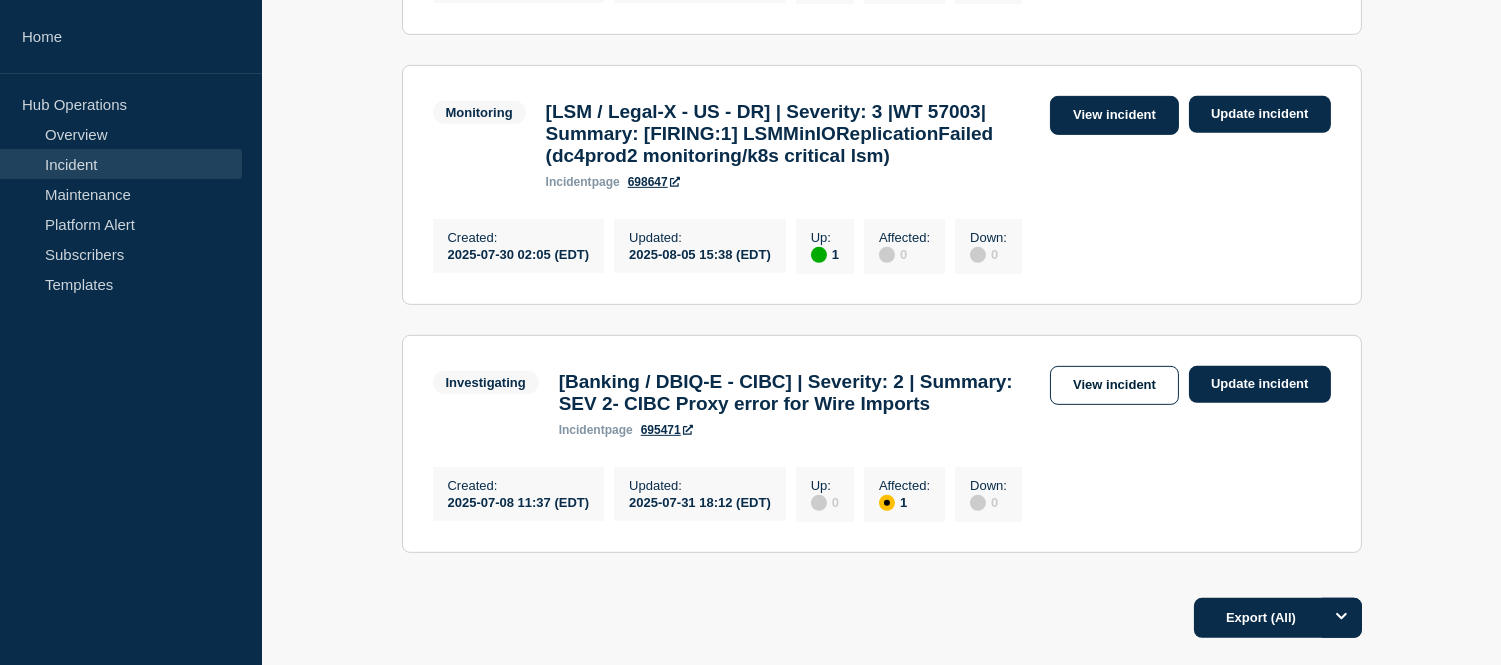 click on "View incident" at bounding box center (1114, 115) 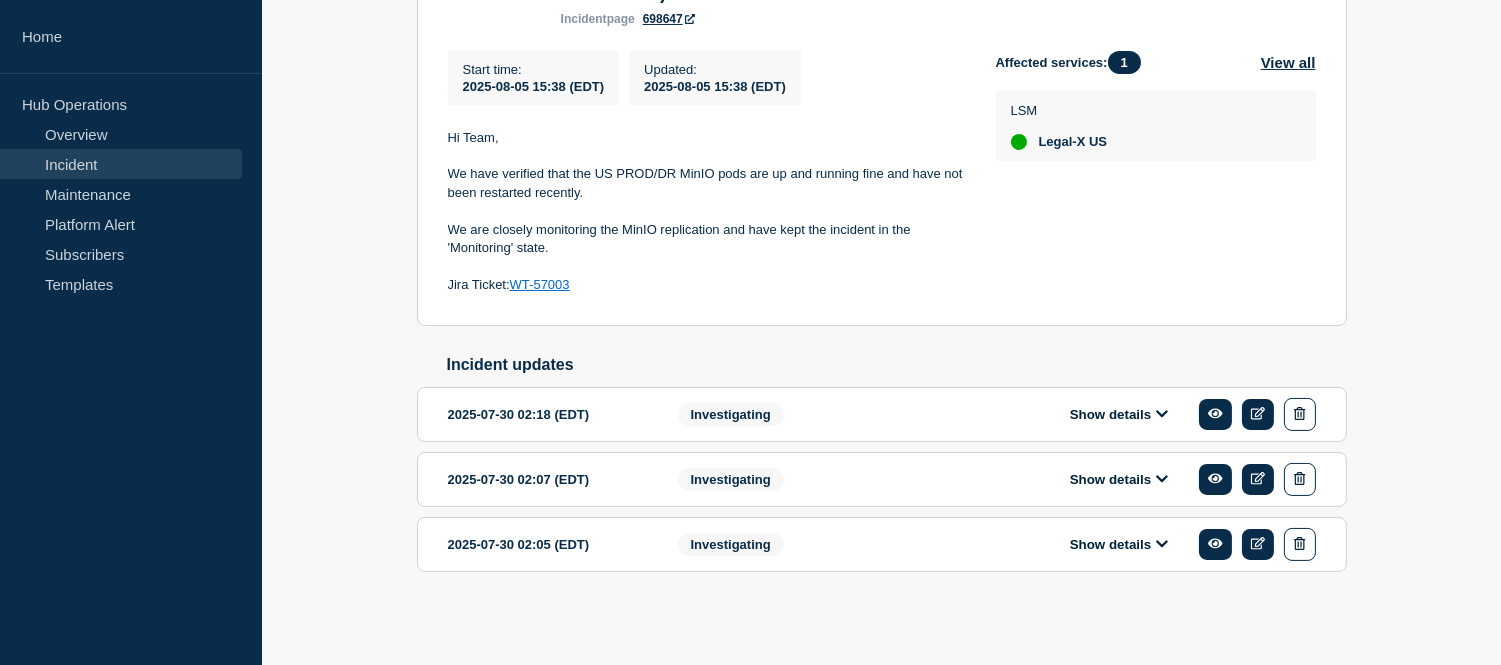scroll, scrollTop: 516, scrollLeft: 0, axis: vertical 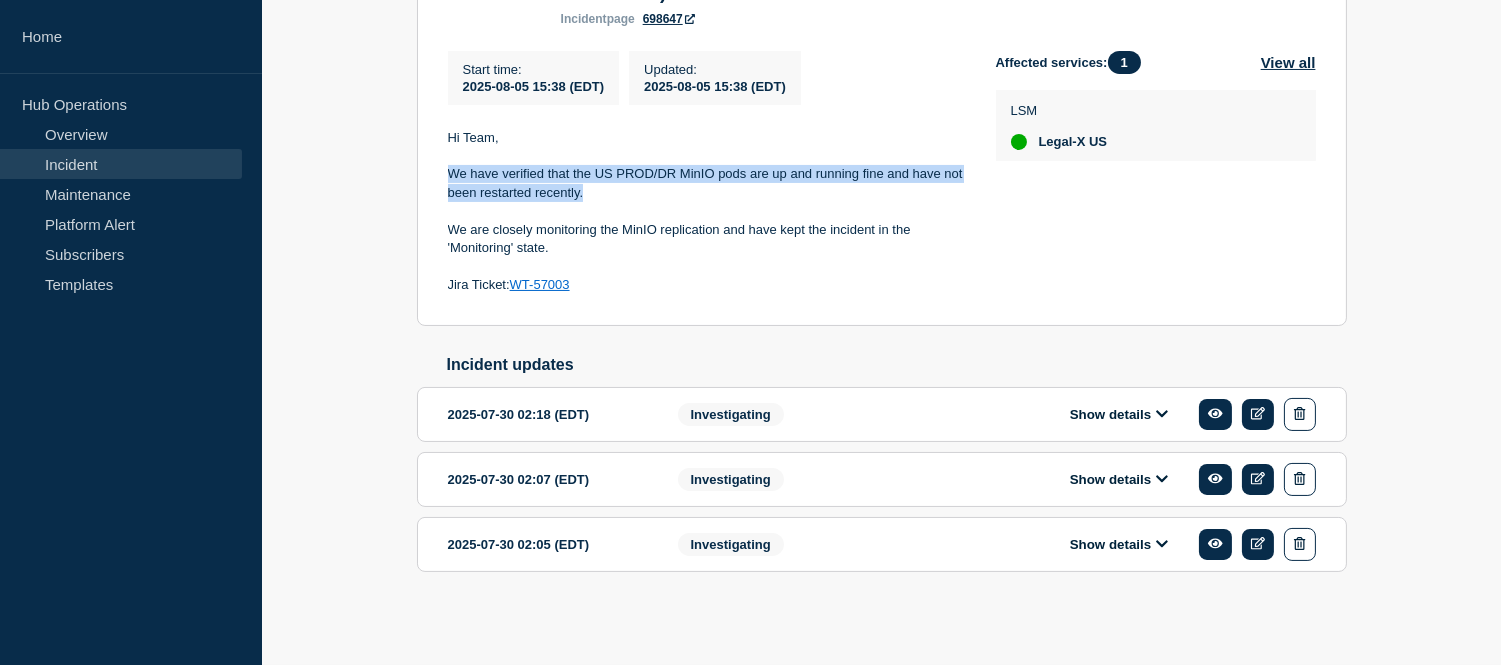 drag, startPoint x: 594, startPoint y: 185, endPoint x: 446, endPoint y: 166, distance: 149.21461 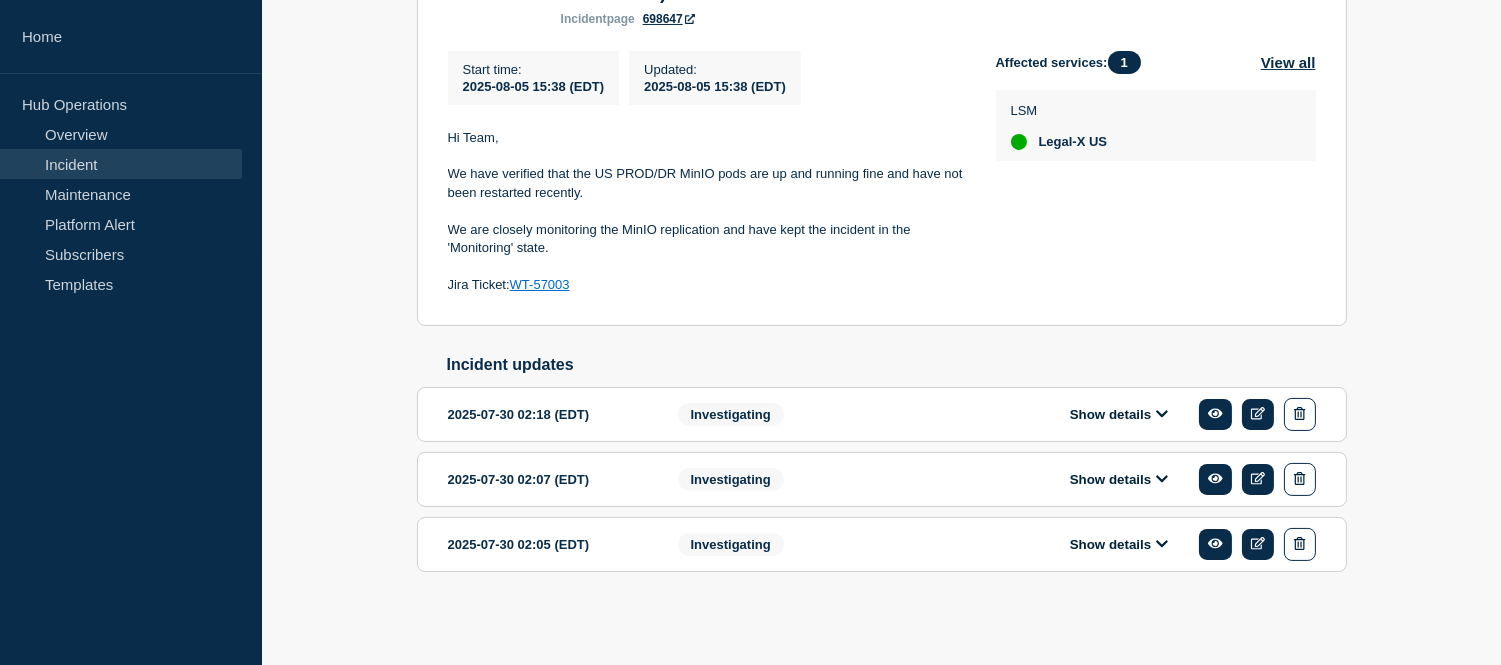 click on "We are closely monitoring the MinIO replication and have kept the incident in the 'Monitoring' state." at bounding box center (706, 239) 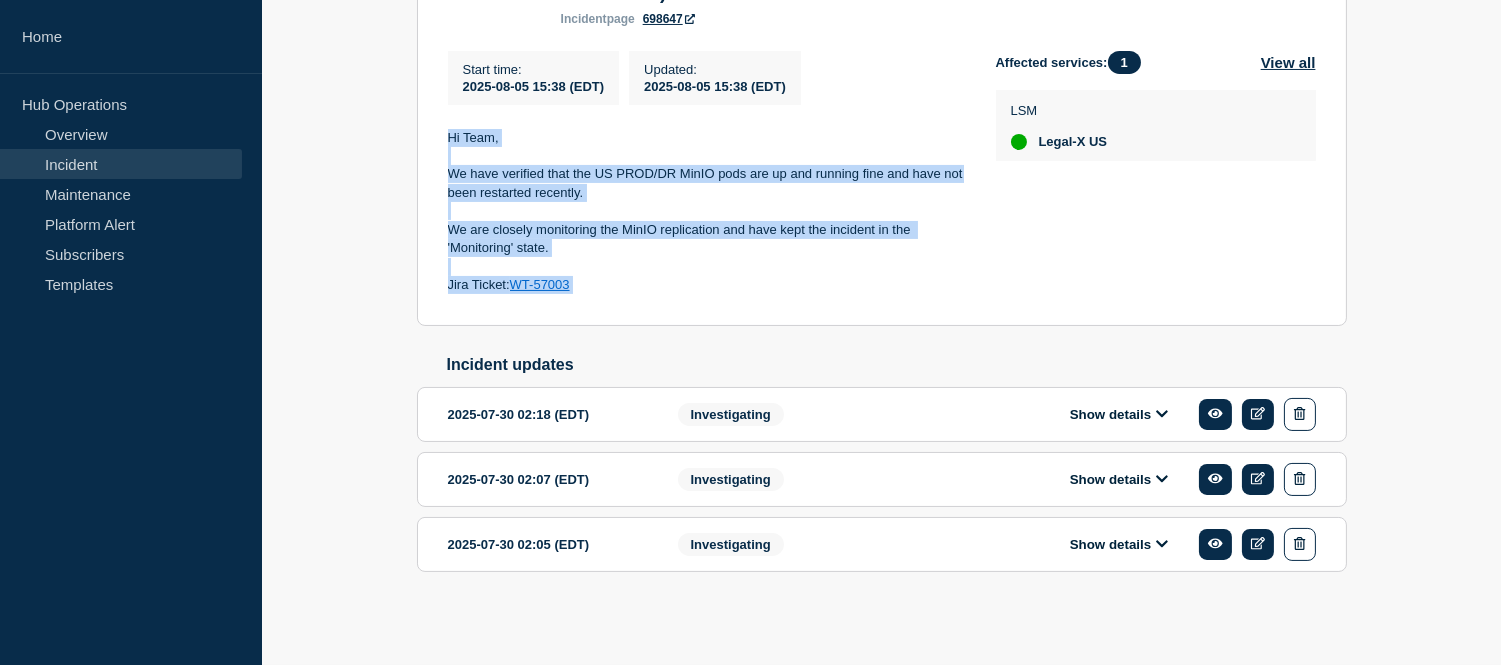 drag, startPoint x: 601, startPoint y: 280, endPoint x: 436, endPoint y: 133, distance: 220.98416 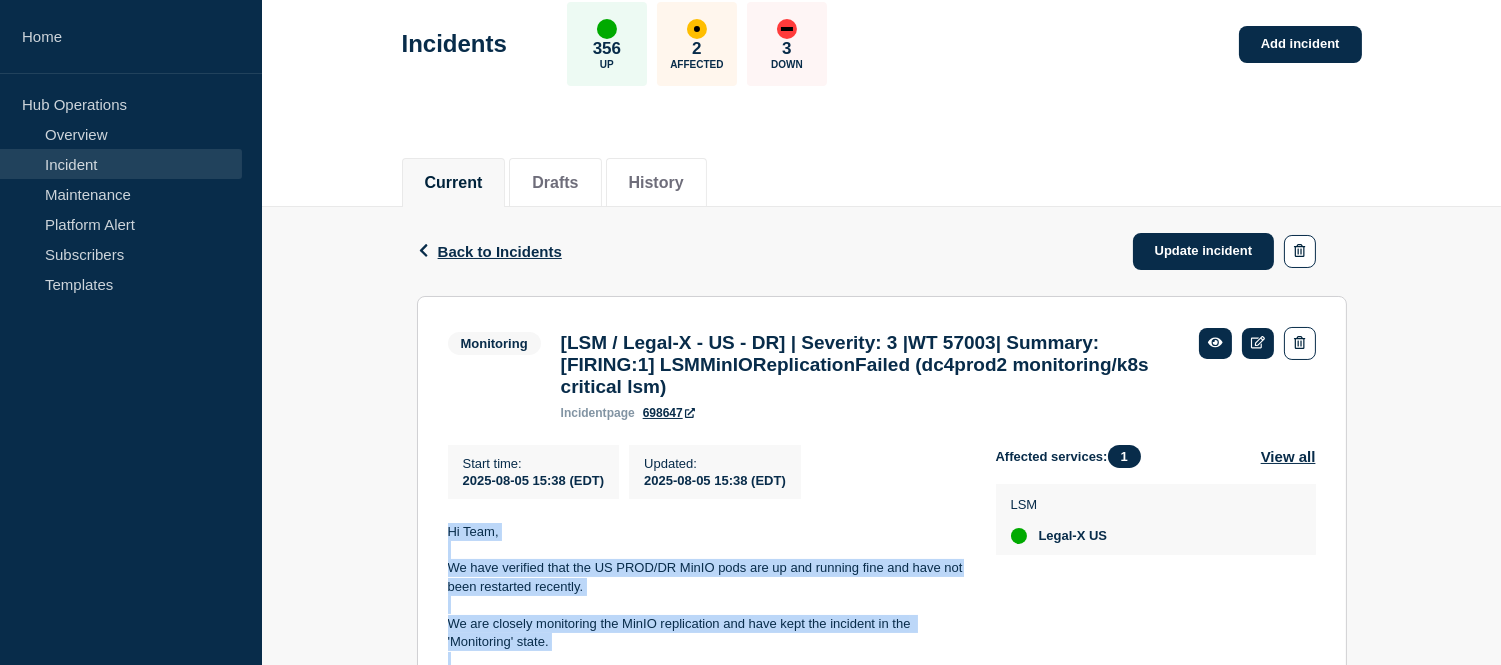 scroll, scrollTop: 75, scrollLeft: 0, axis: vertical 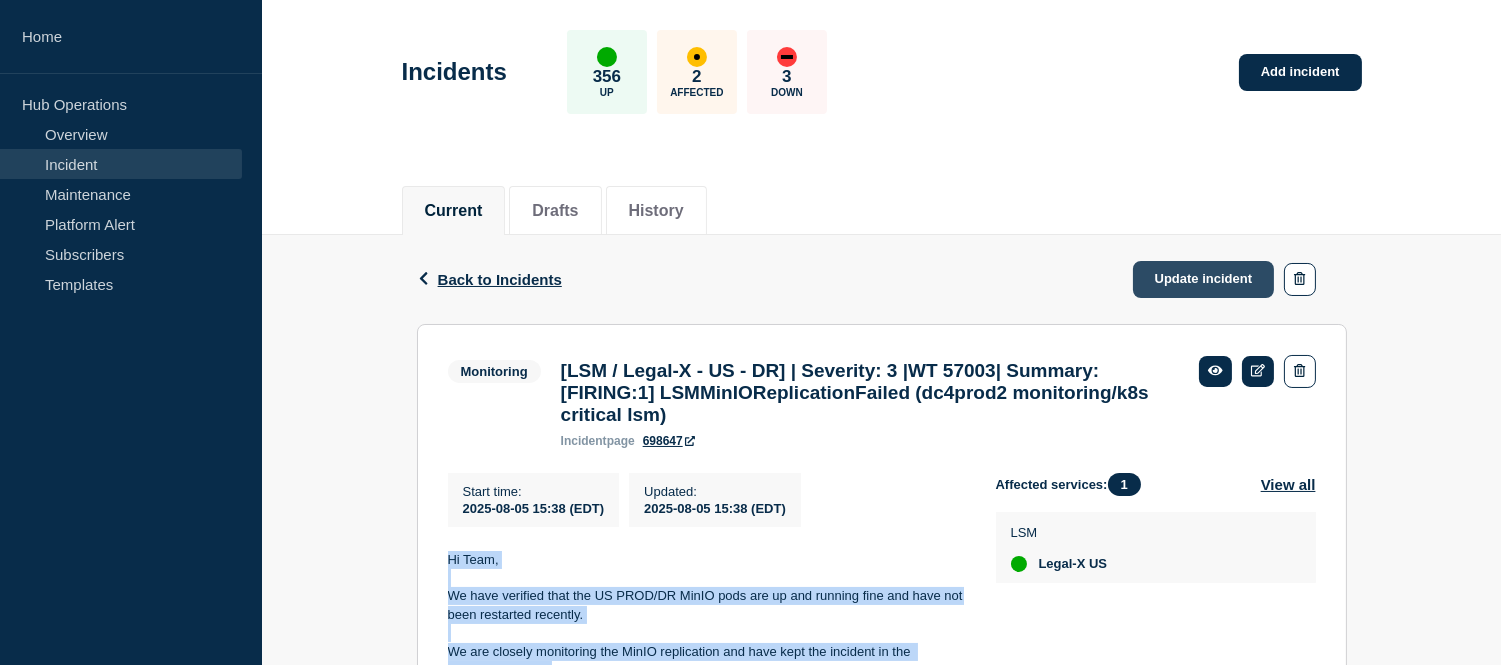 click on "Update incident" 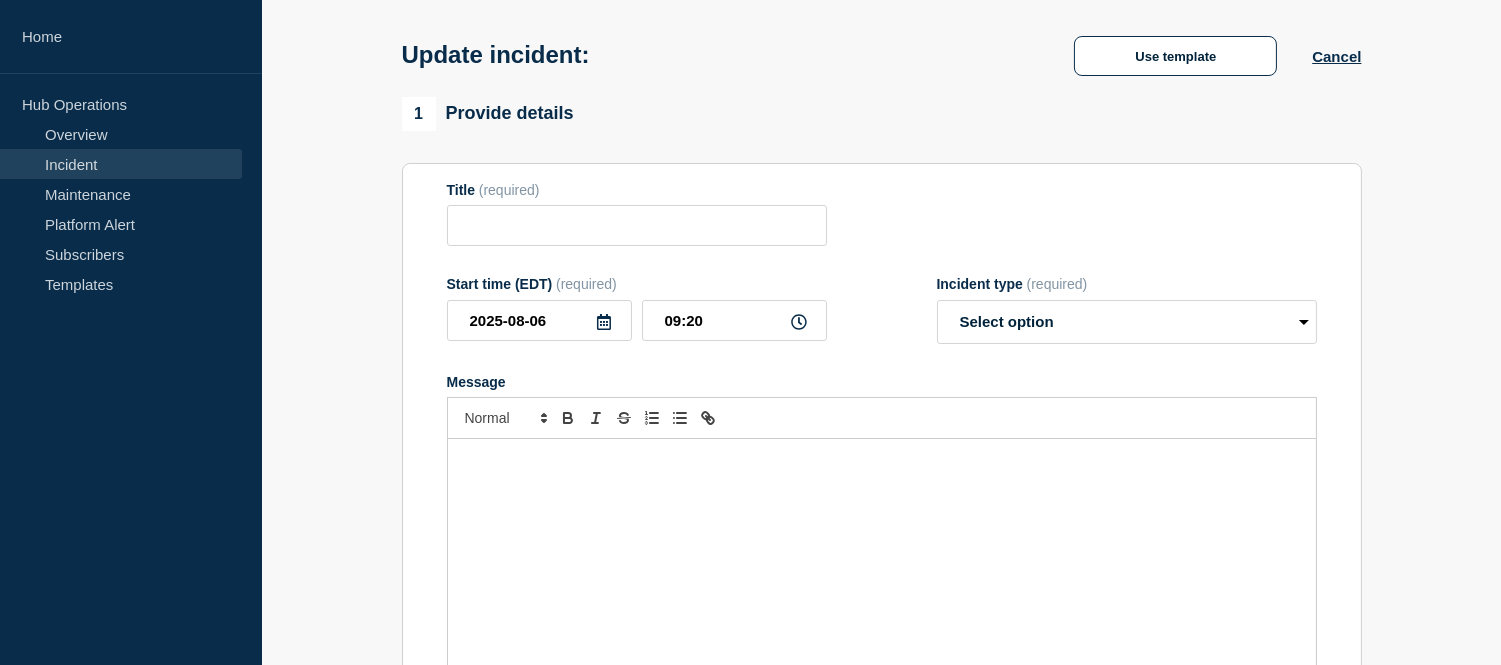 type on "[LSM / Legal-X - US - DR] | Severity: 3 |WT 57003| Summary: [FIRING:1] LSMMinIOReplicationFailed (dc4prod2 monitoring/k8s critical lsm)" 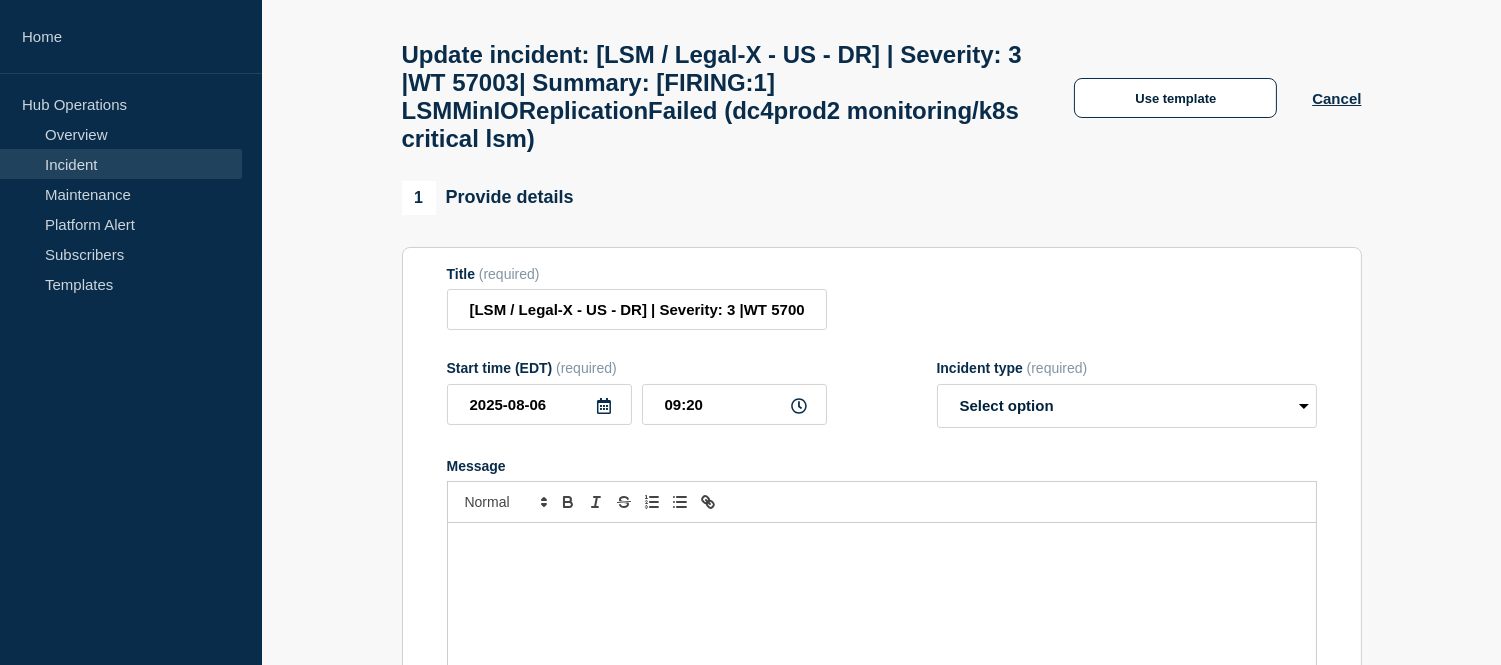 click at bounding box center [882, 643] 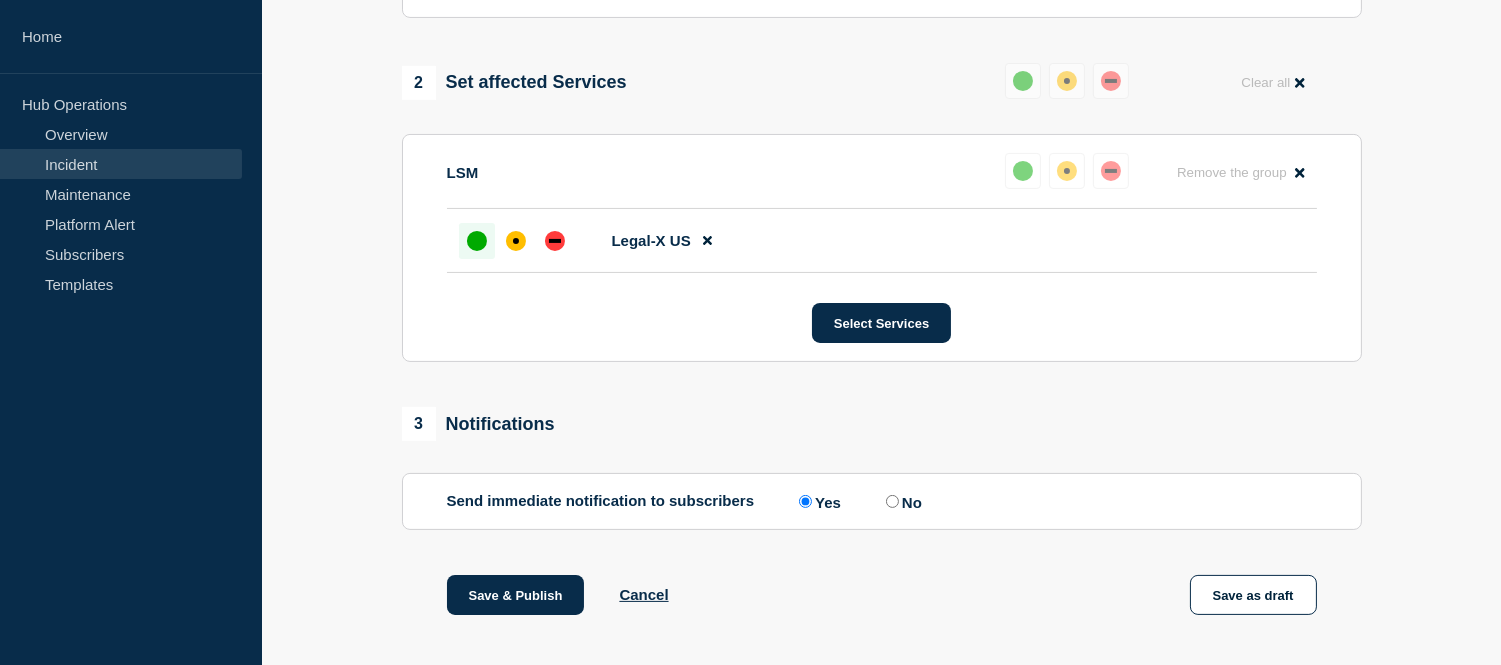 scroll, scrollTop: 1257, scrollLeft: 0, axis: vertical 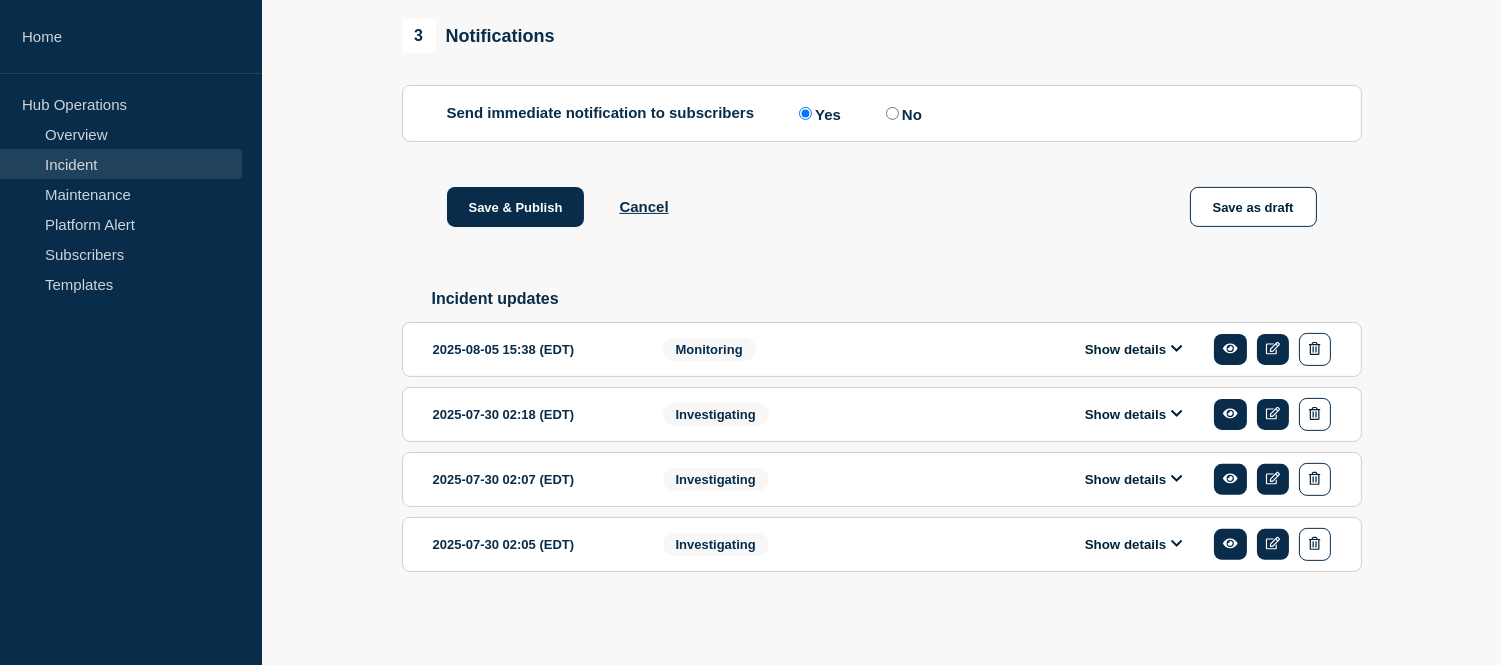 click on "Show details" at bounding box center [1134, 349] 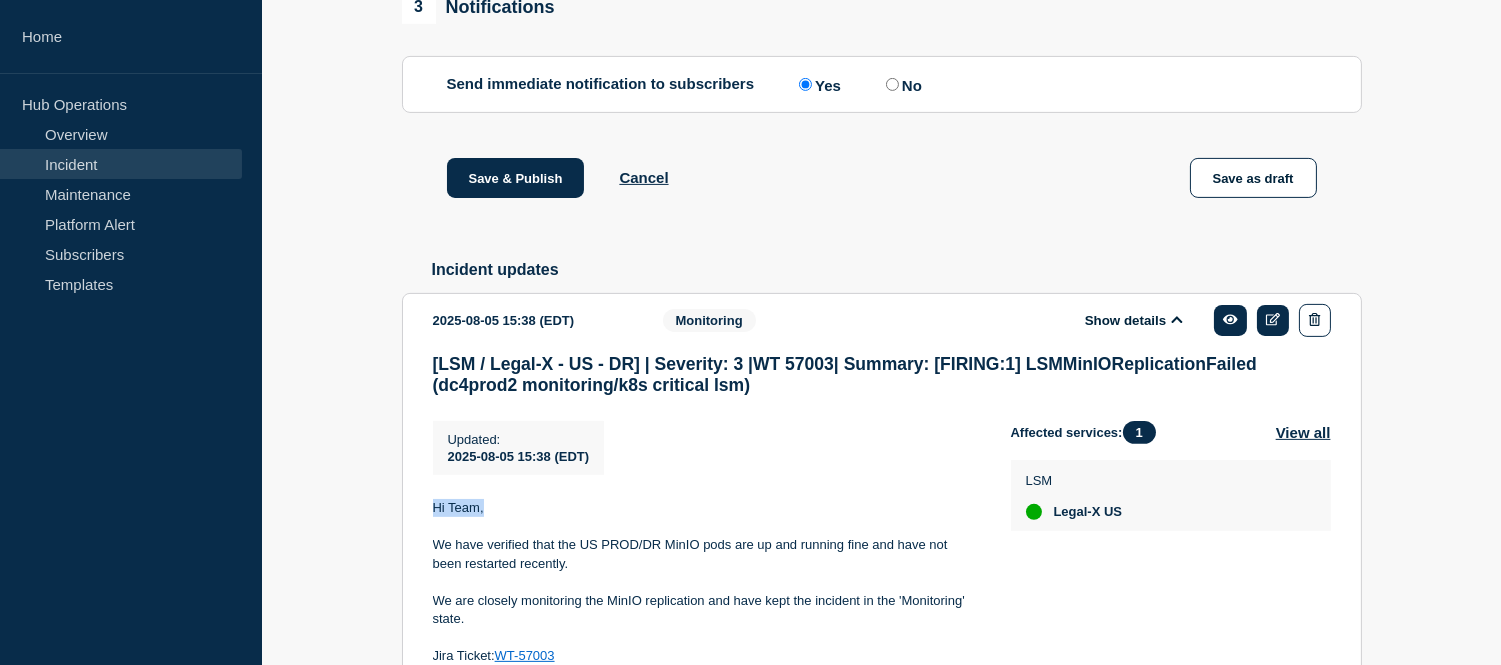 drag, startPoint x: 485, startPoint y: 544, endPoint x: 427, endPoint y: 538, distance: 58.30952 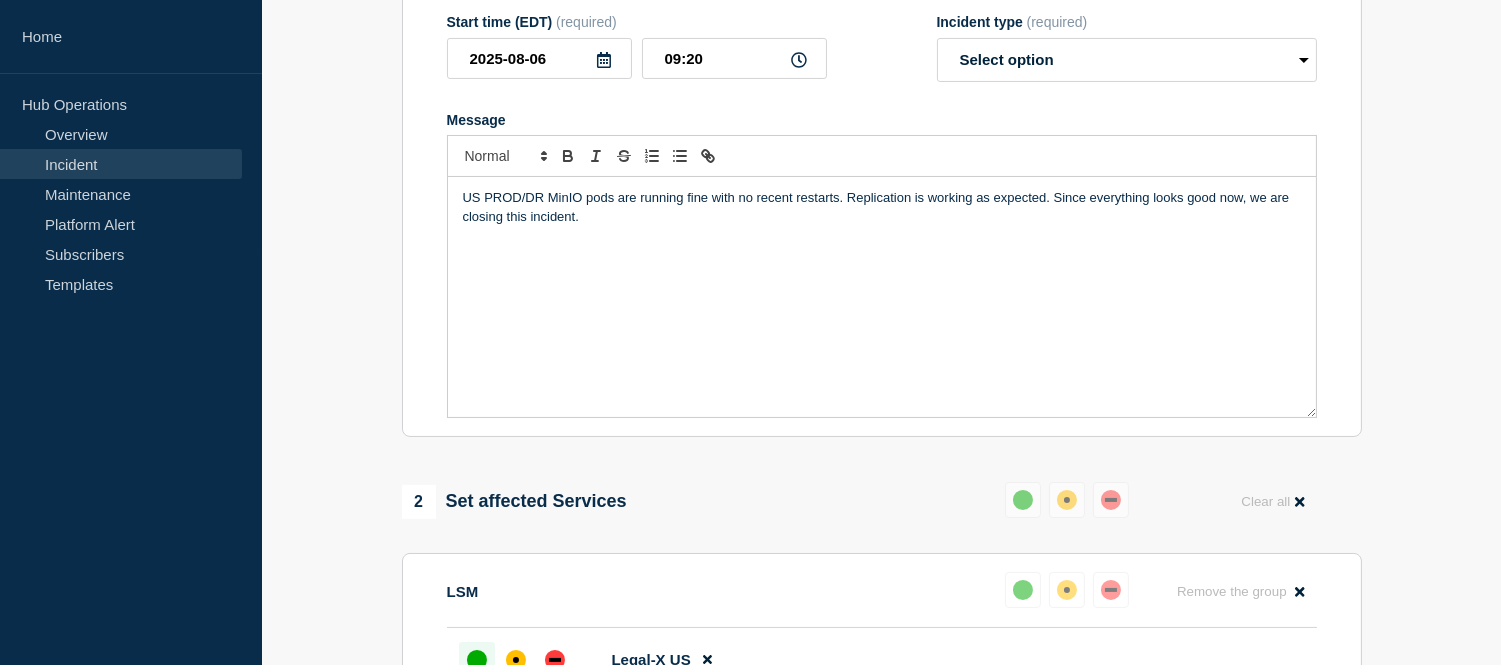 scroll, scrollTop: 418, scrollLeft: 0, axis: vertical 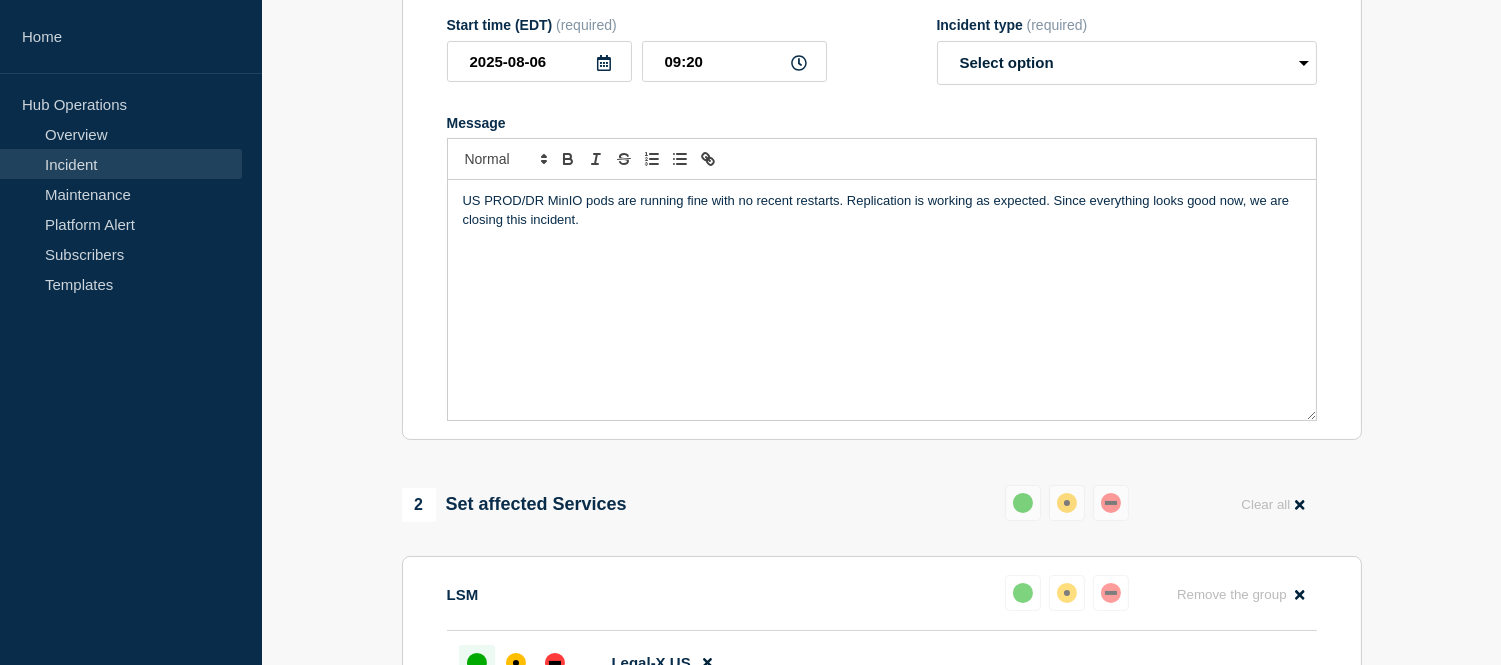 click on "US PROD/DR MinIO pods are running fine with no recent restarts. Replication is working as expected. Since everything looks good now, we are closing this incident." at bounding box center [882, 300] 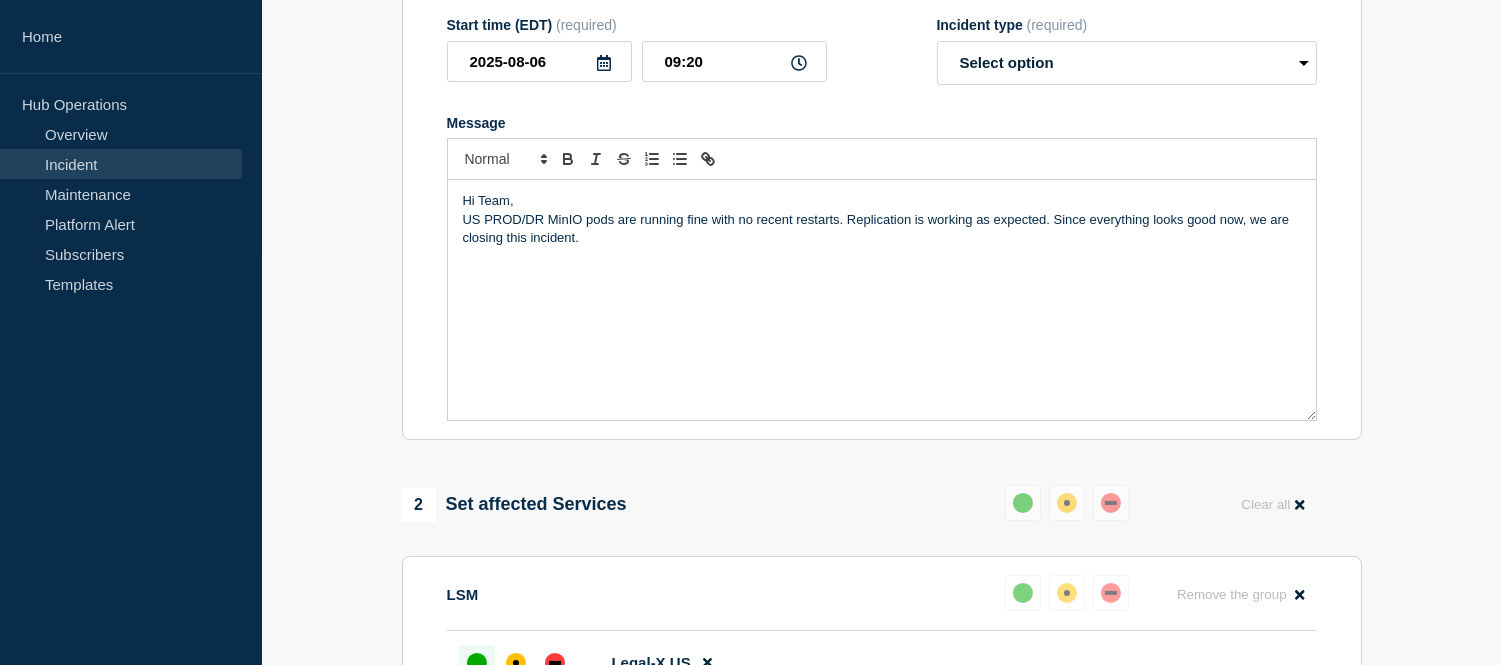click on "US PROD/DR MinIO pods are running fine with no recent restarts. Replication is working as expected. Since everything looks good now, we are closing this incident." at bounding box center [882, 229] 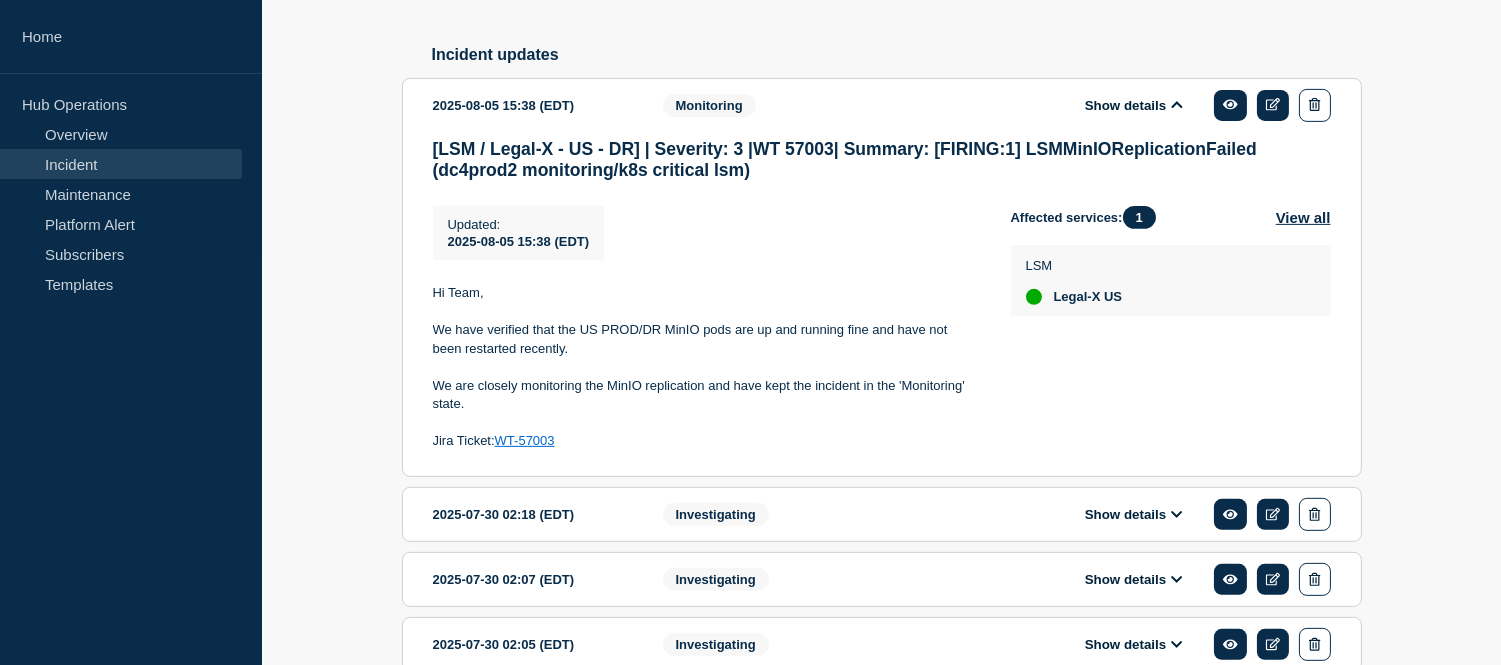 scroll, scrollTop: 1476, scrollLeft: 0, axis: vertical 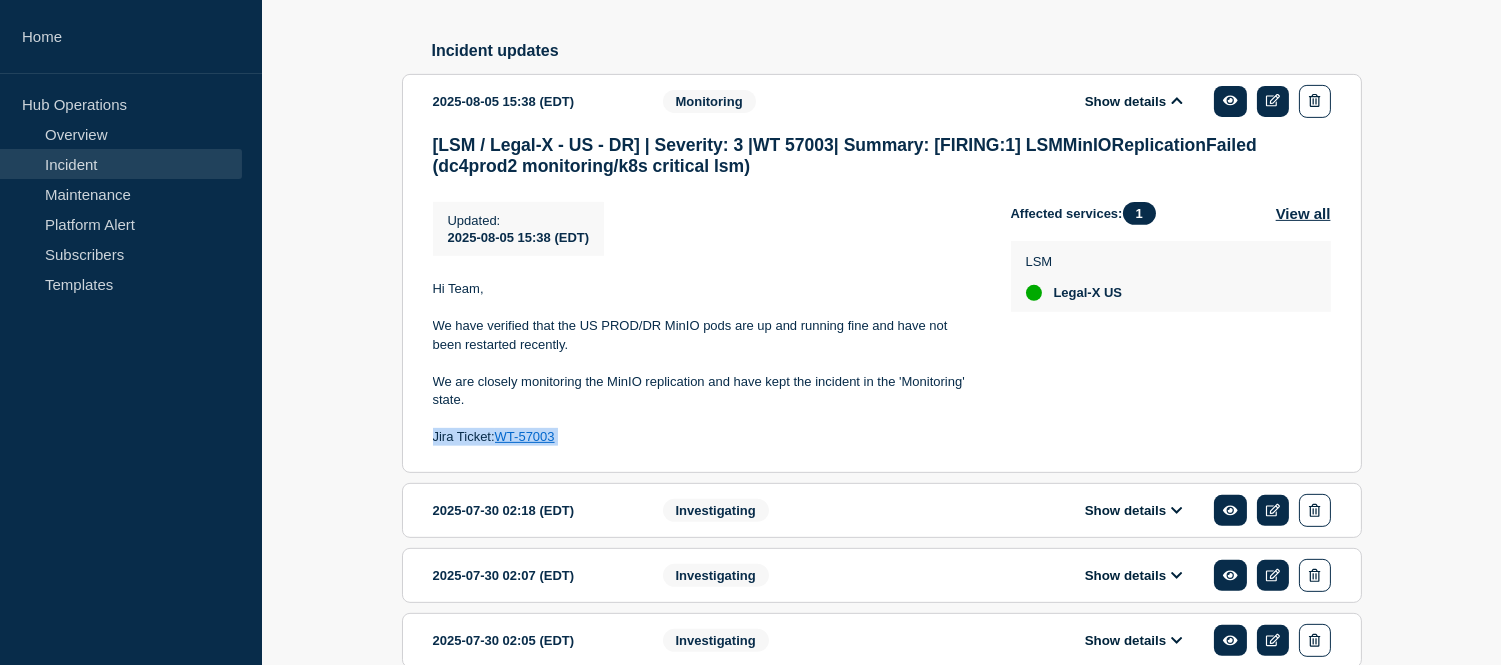 drag, startPoint x: 591, startPoint y: 471, endPoint x: 428, endPoint y: 466, distance: 163.07668 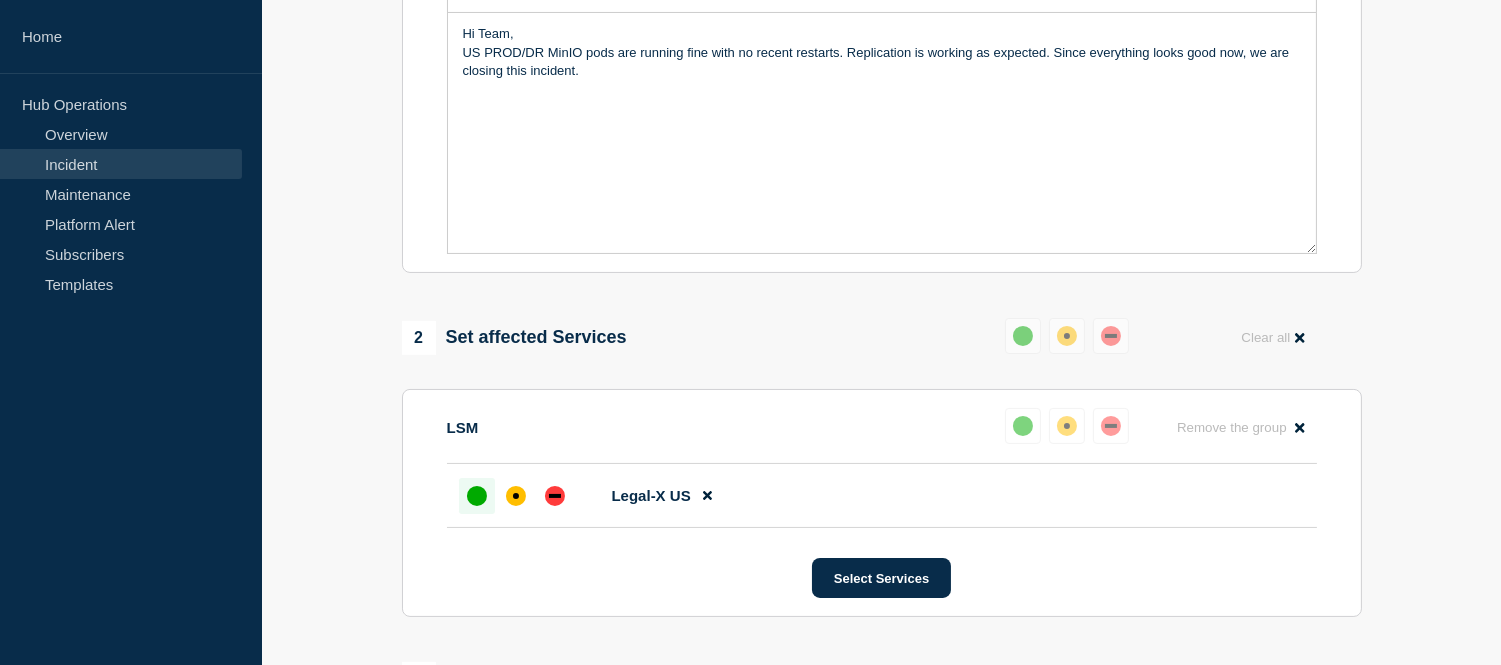 scroll, scrollTop: 610, scrollLeft: 0, axis: vertical 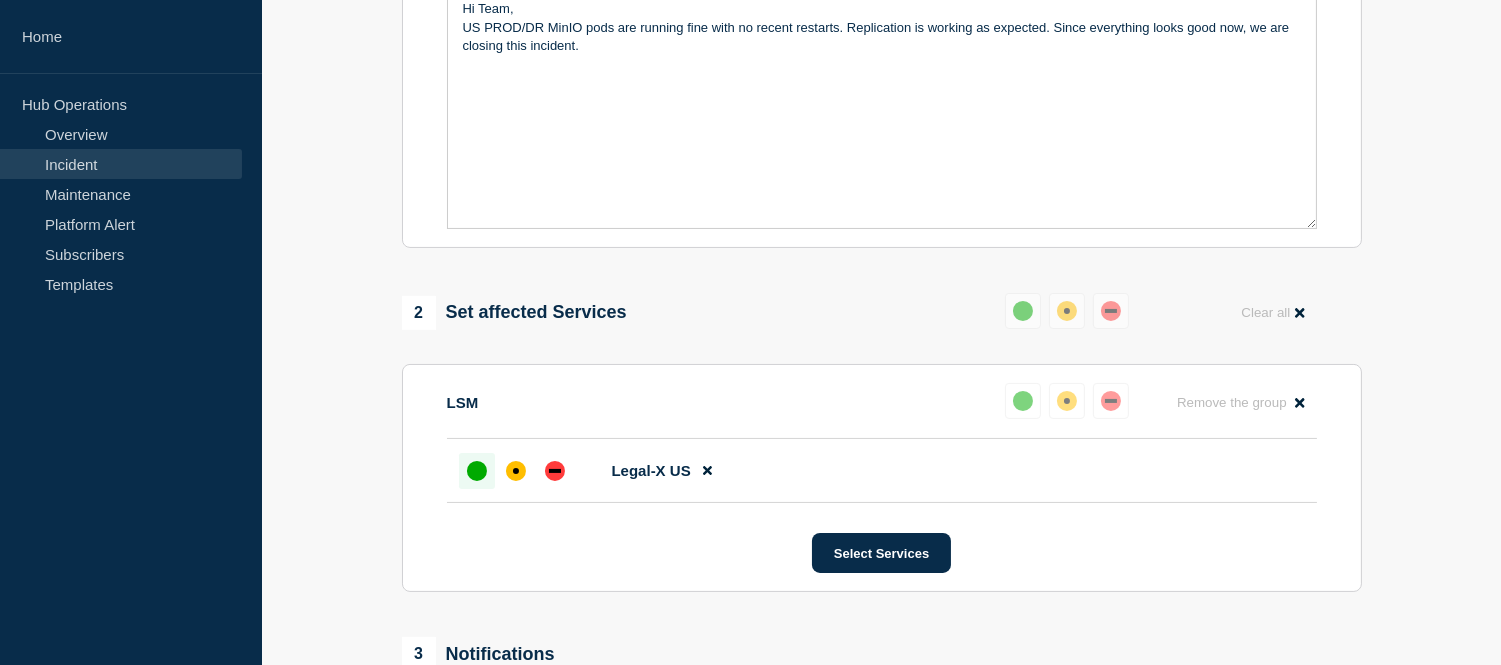 click at bounding box center (882, 65) 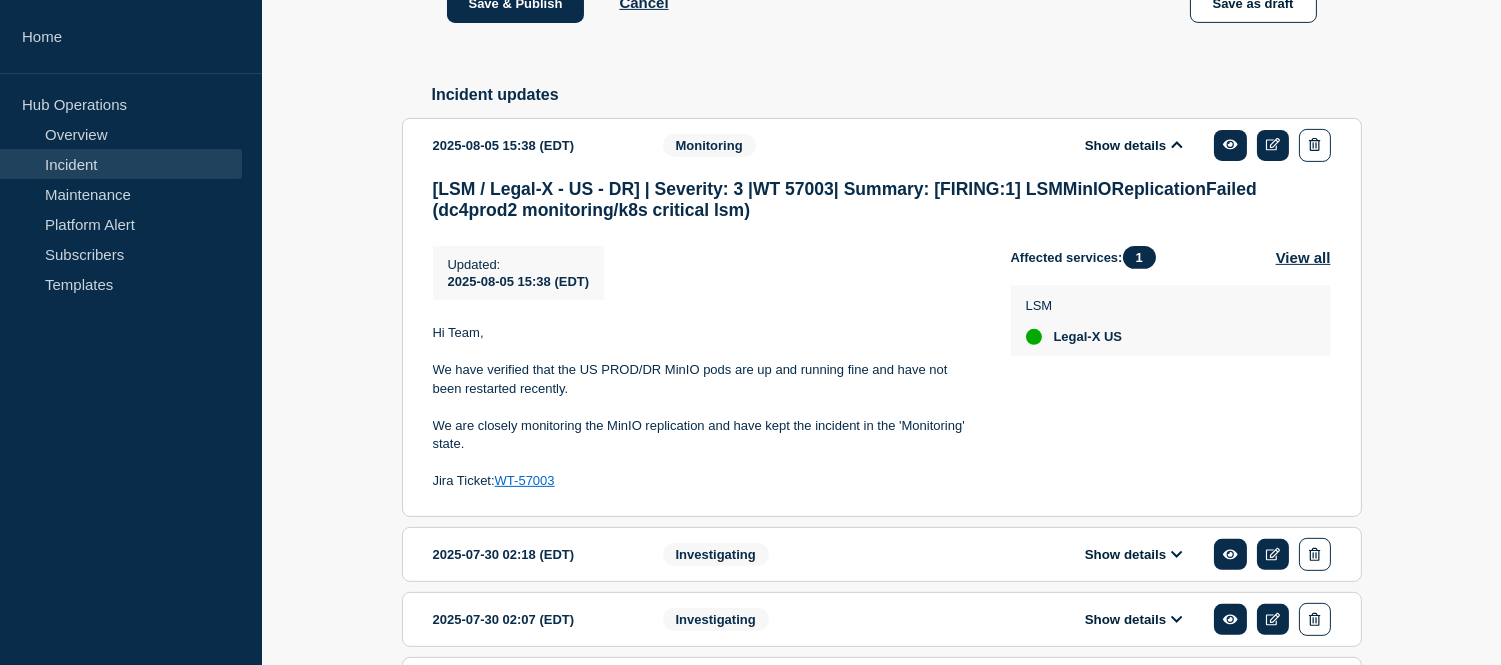 scroll, scrollTop: 1488, scrollLeft: 0, axis: vertical 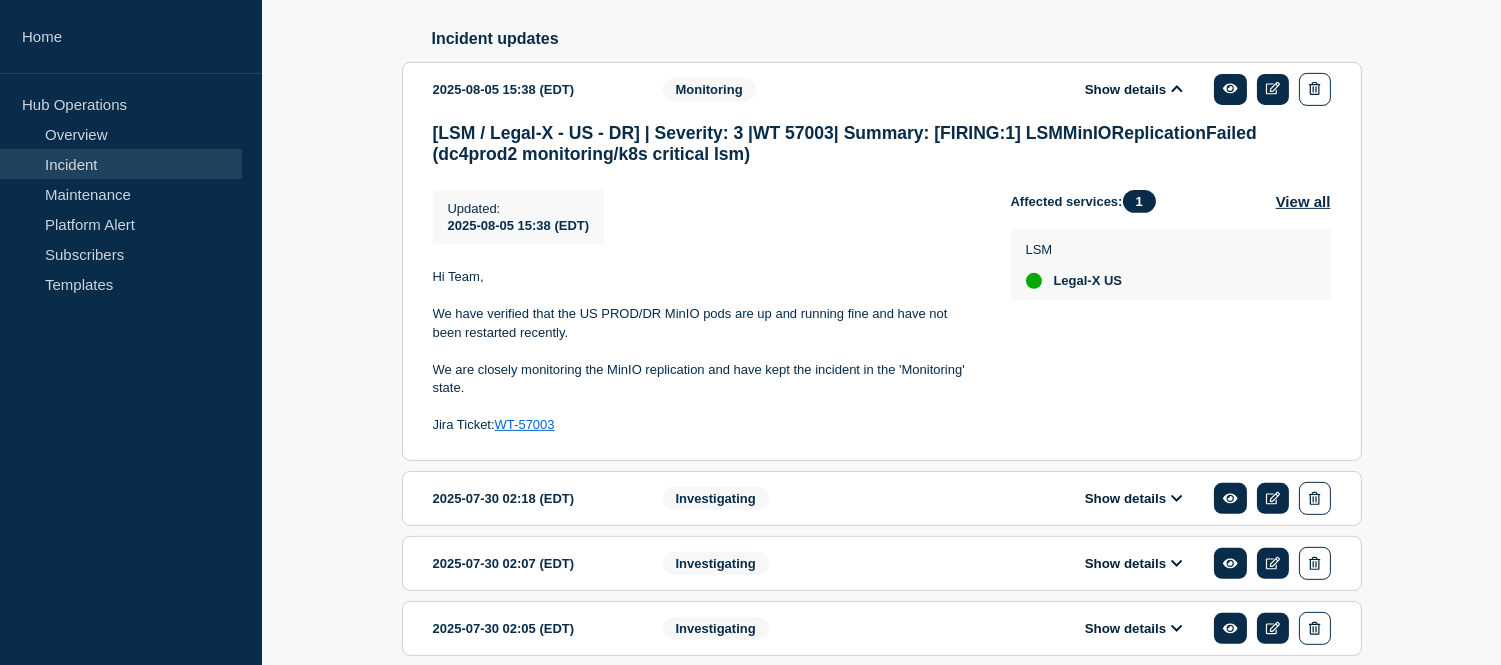 click on "WT-57003" at bounding box center [525, 424] 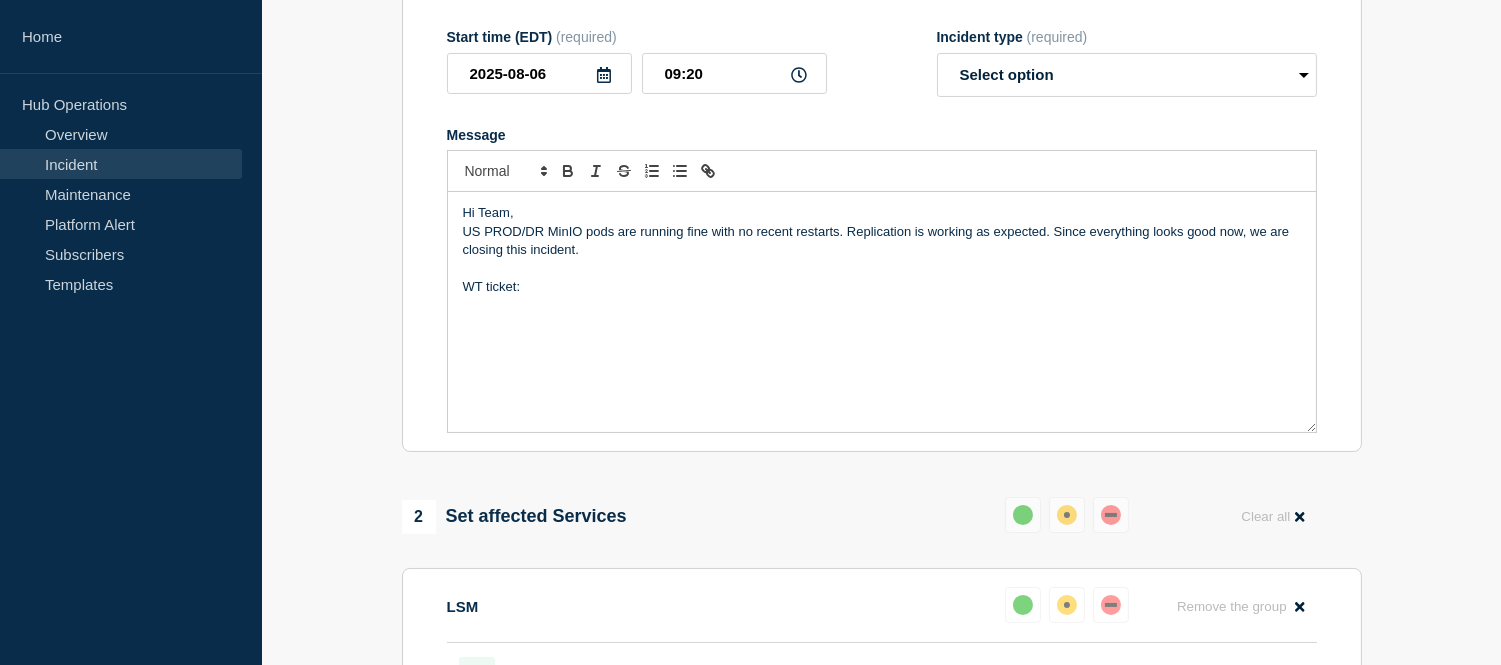 scroll, scrollTop: 395, scrollLeft: 0, axis: vertical 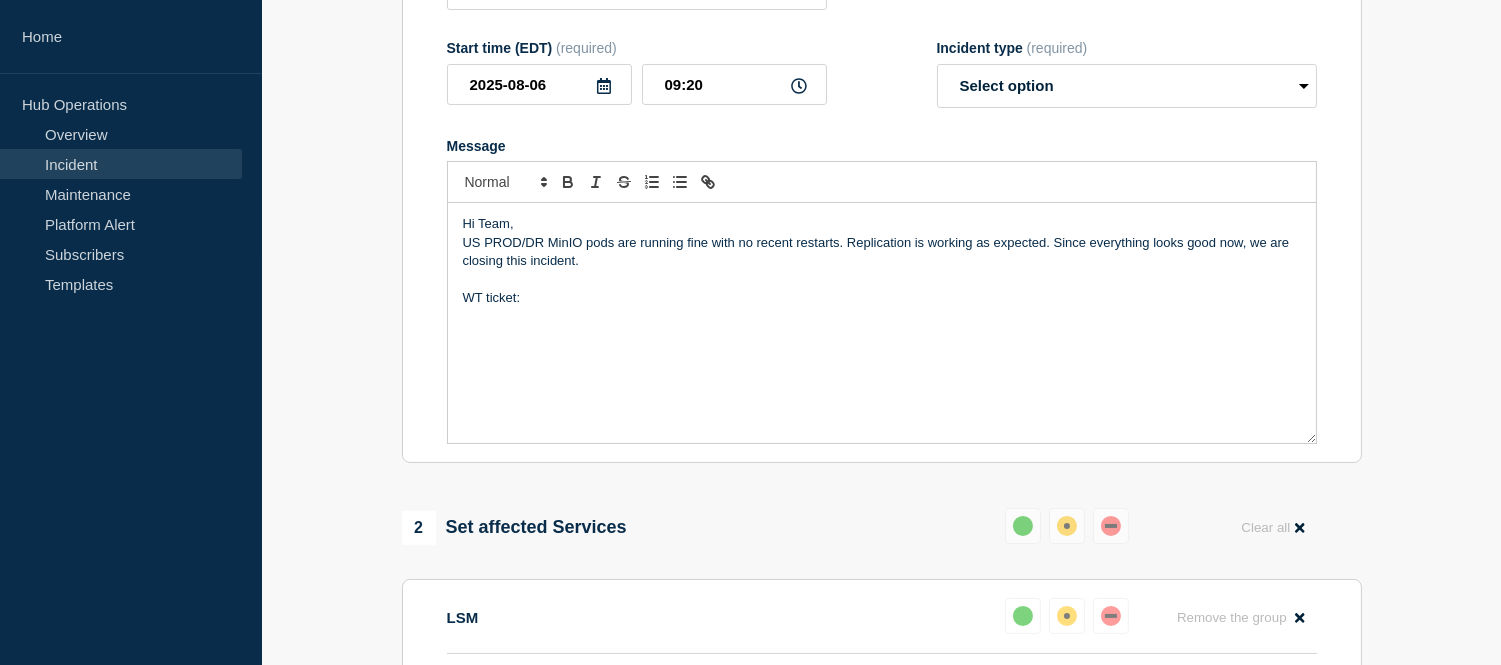 click on "WT ticket:" at bounding box center (882, 298) 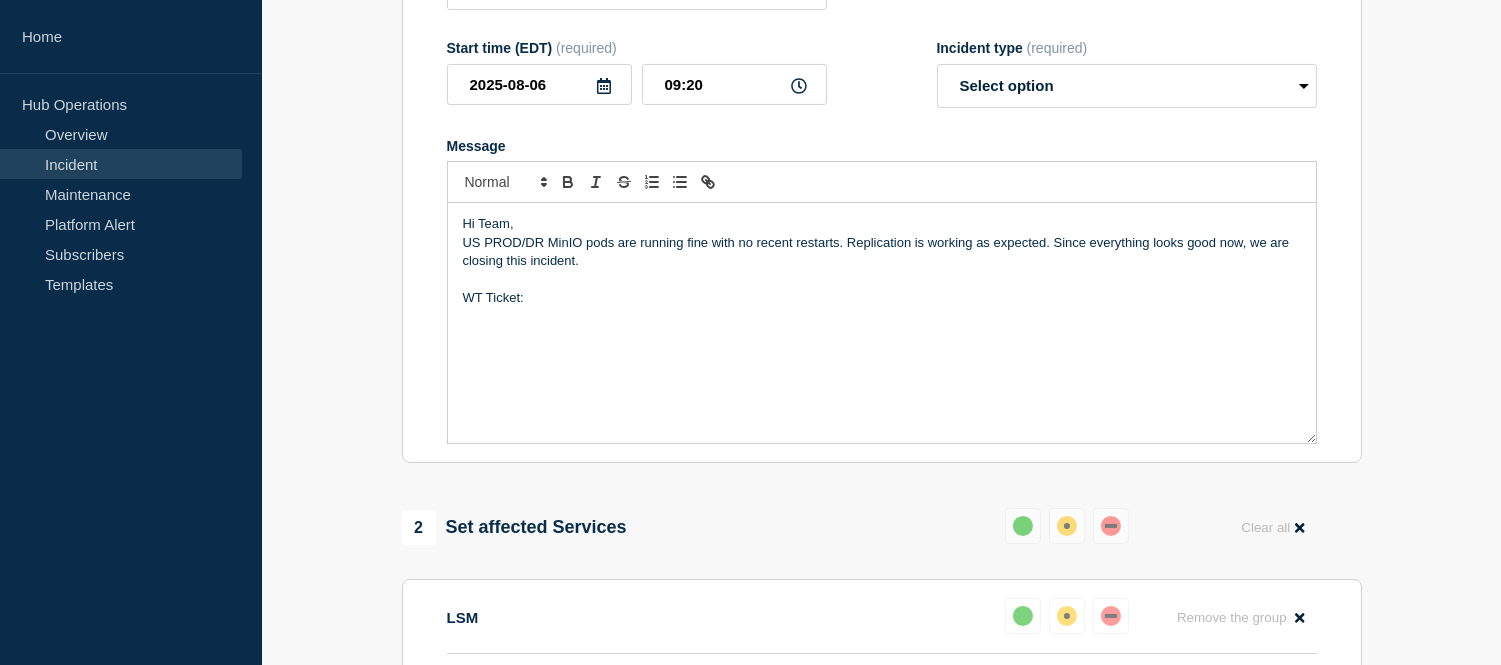 click on "WT Ticket:" at bounding box center (882, 298) 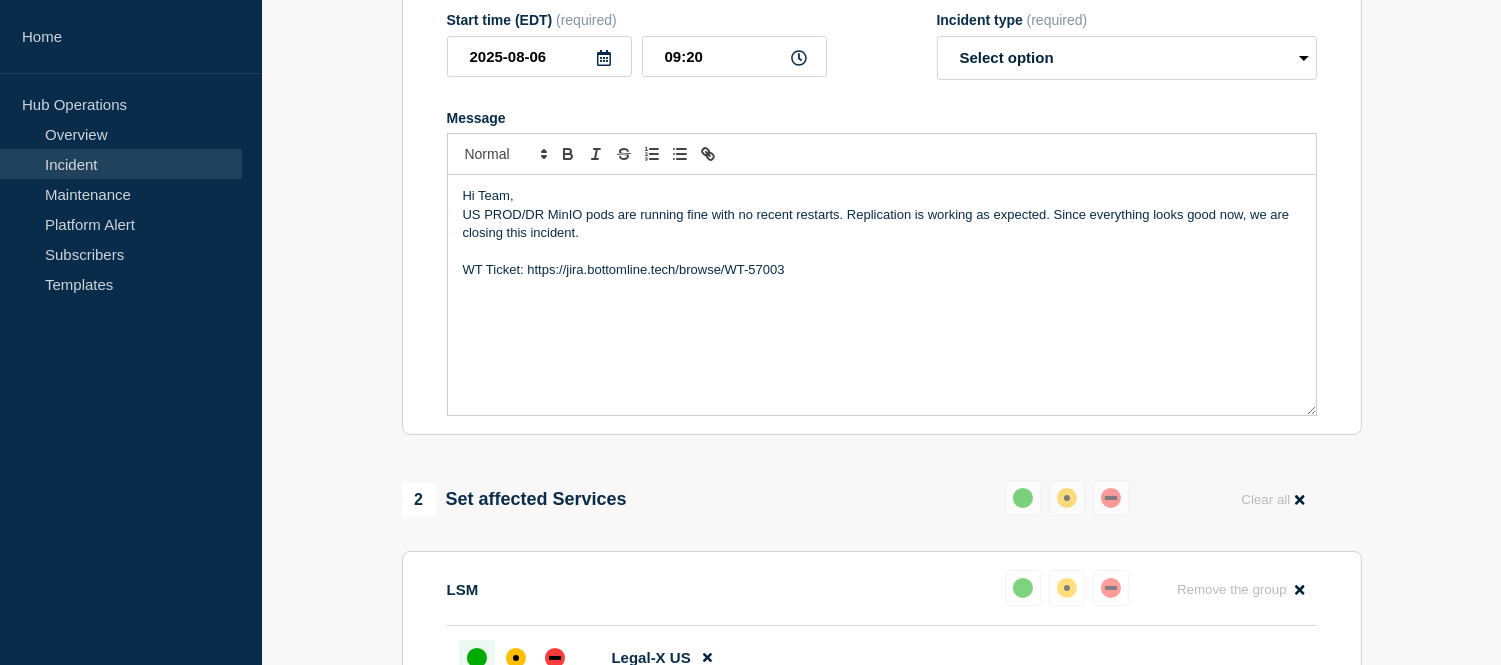 scroll, scrollTop: 425, scrollLeft: 0, axis: vertical 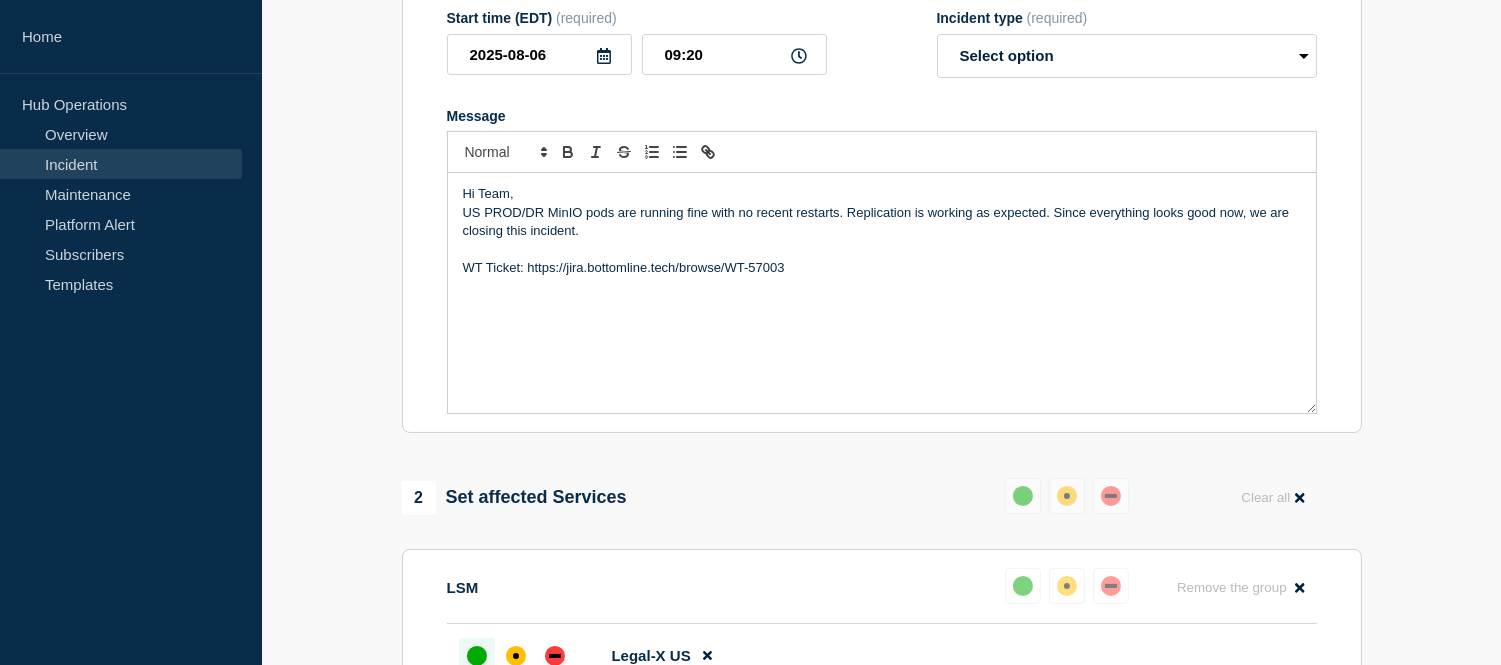 click on "WT Ticket: https://jira.bottomline.tech/browse/WT-57003" at bounding box center (882, 268) 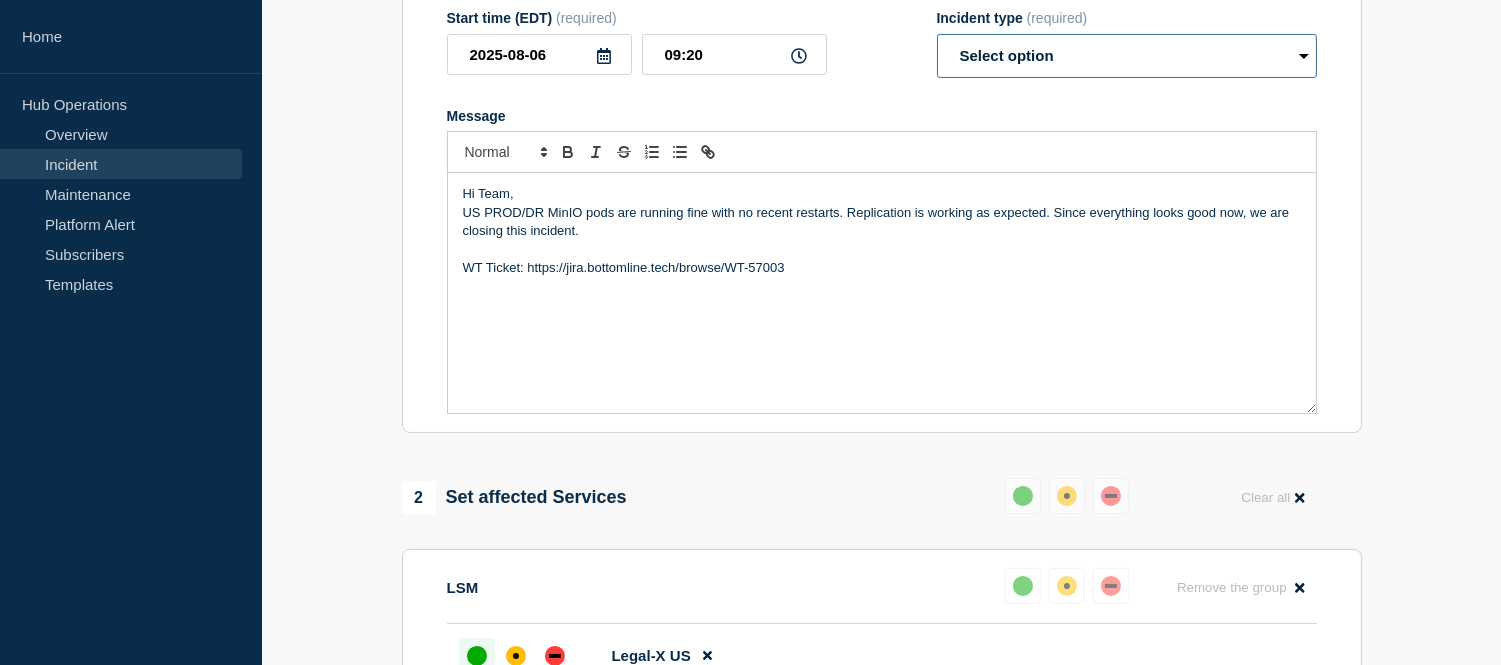 click on "Select option Investigating Identified Monitoring Resolved" at bounding box center (1127, 56) 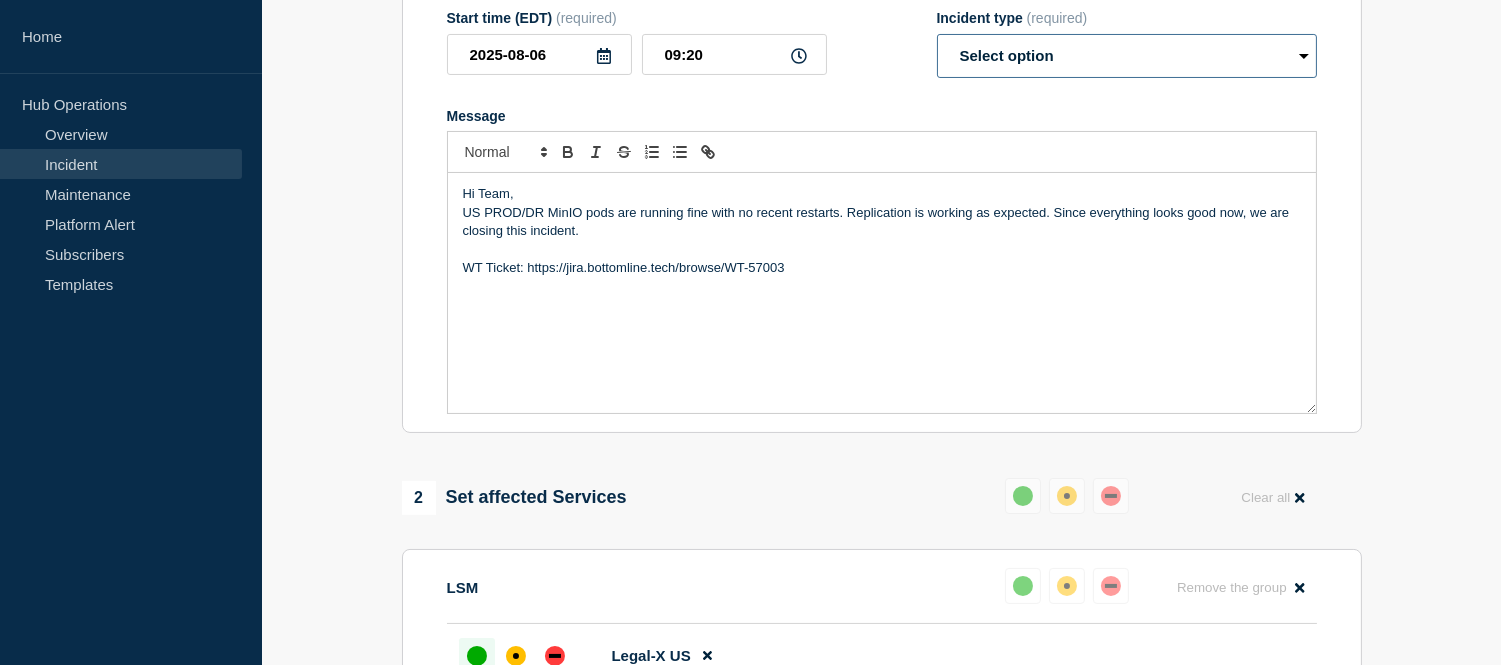 select on "resolved" 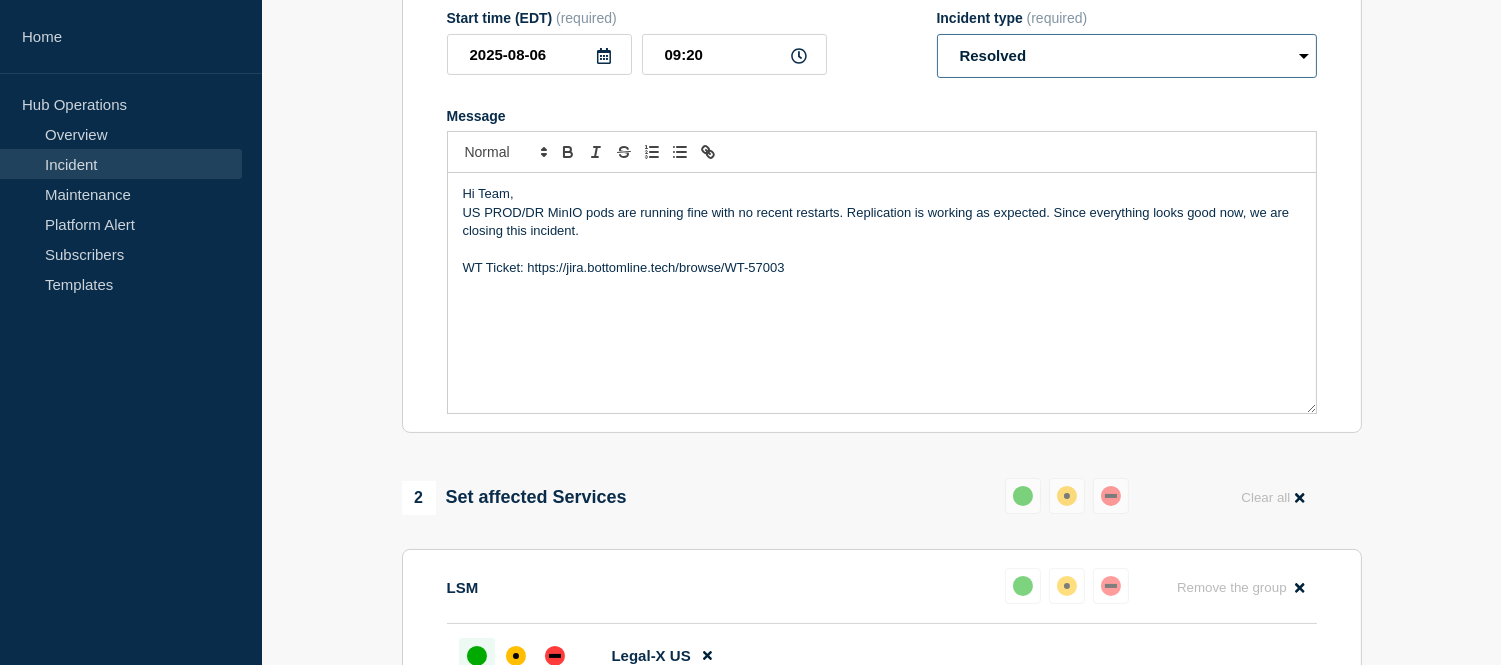 click on "Select option Investigating Identified Monitoring Resolved" at bounding box center (1127, 56) 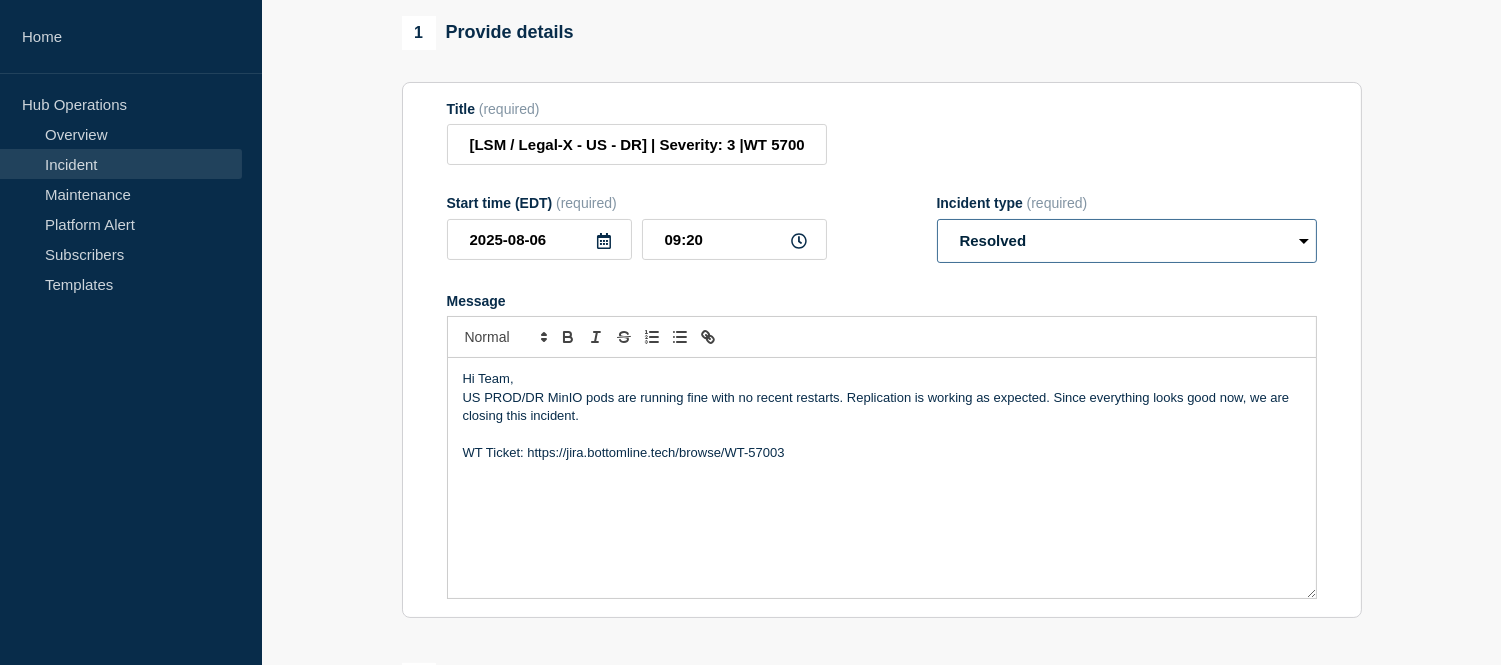 scroll, scrollTop: 231, scrollLeft: 0, axis: vertical 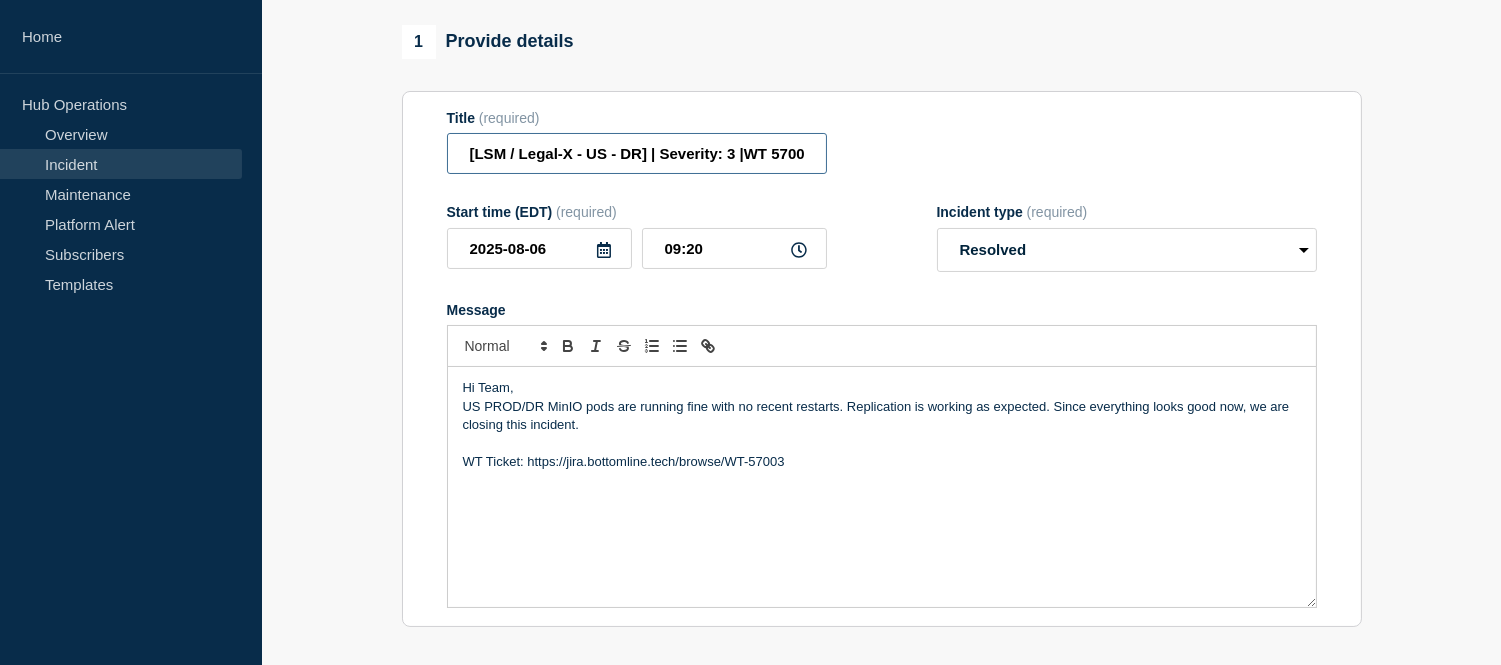 click on "[LSM / Legal-X - US - DR] | Severity: 3 |WT 57003| Summary: [FIRING:1] LSMMinIOReplicationFailed (dc4prod2 monitoring/k8s critical lsm)" at bounding box center [637, 153] 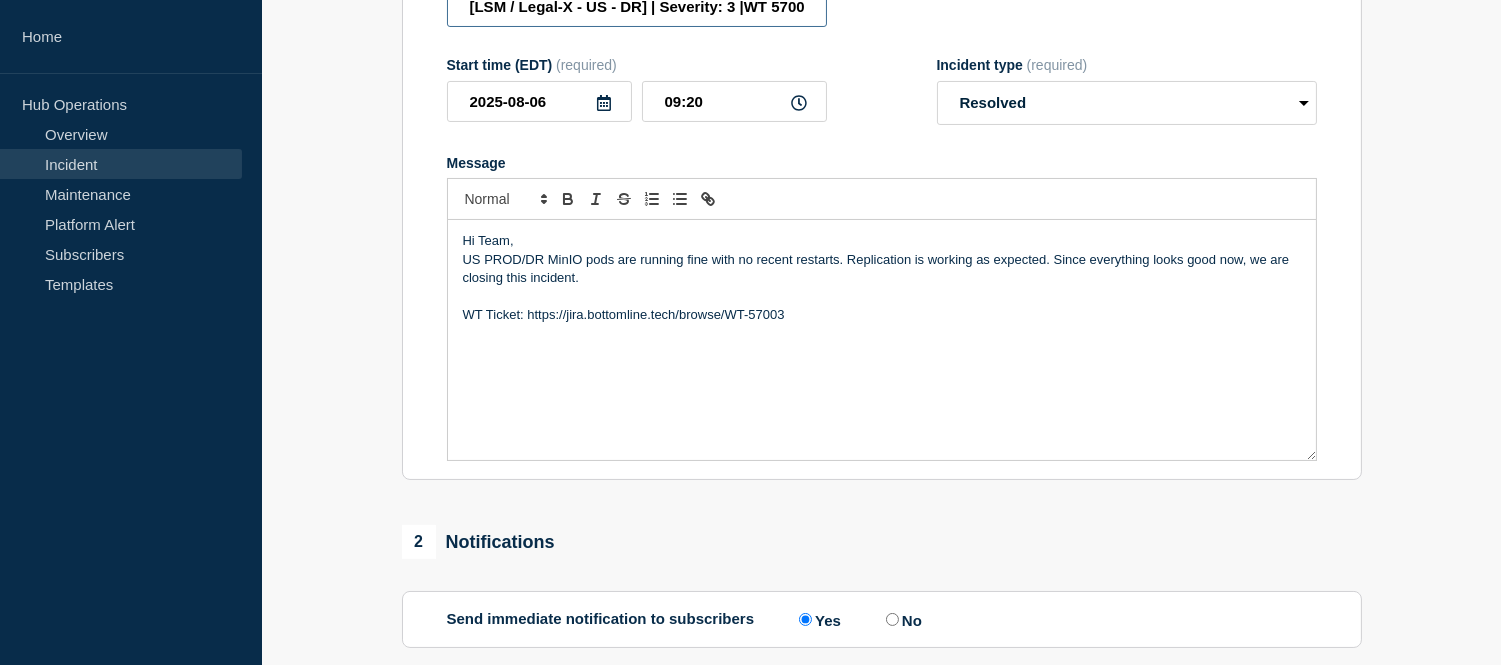scroll, scrollTop: 381, scrollLeft: 0, axis: vertical 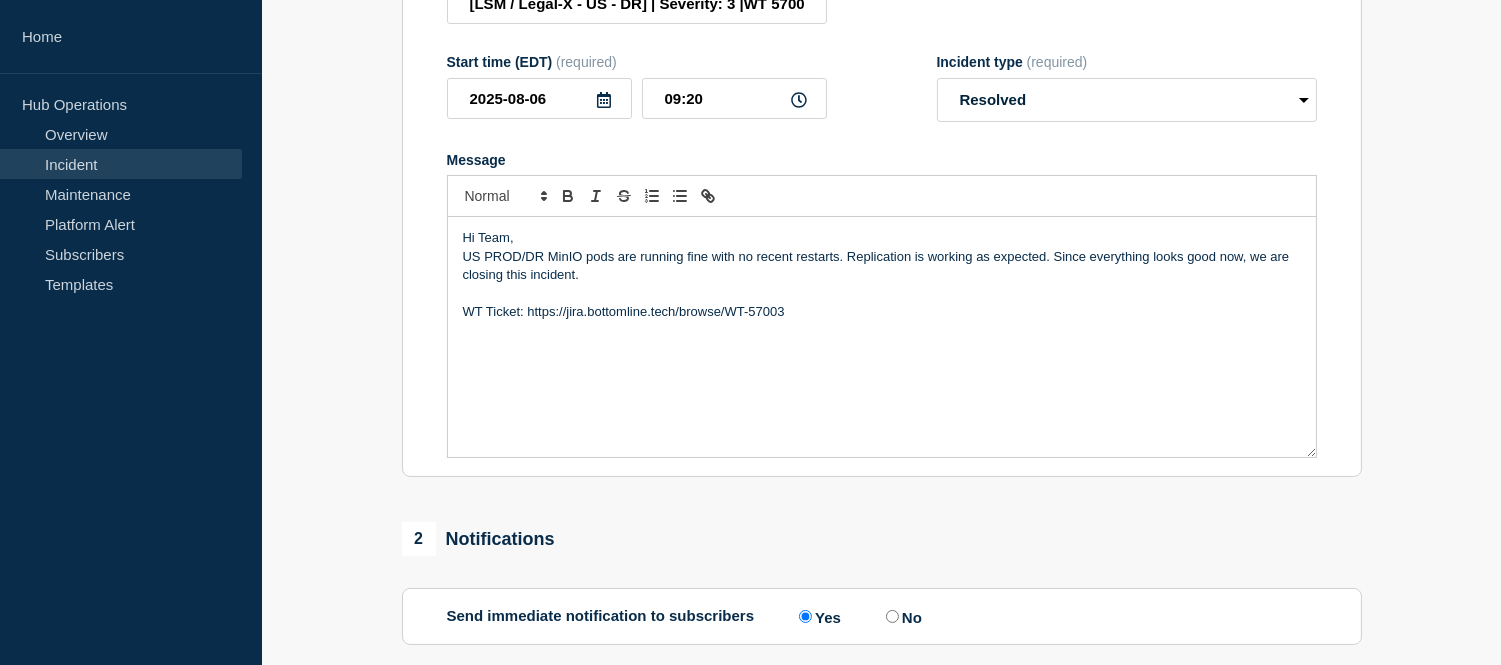 click on "WT Ticket: https://jira.bottomline.tech/browse/WT-57003" at bounding box center (882, 312) 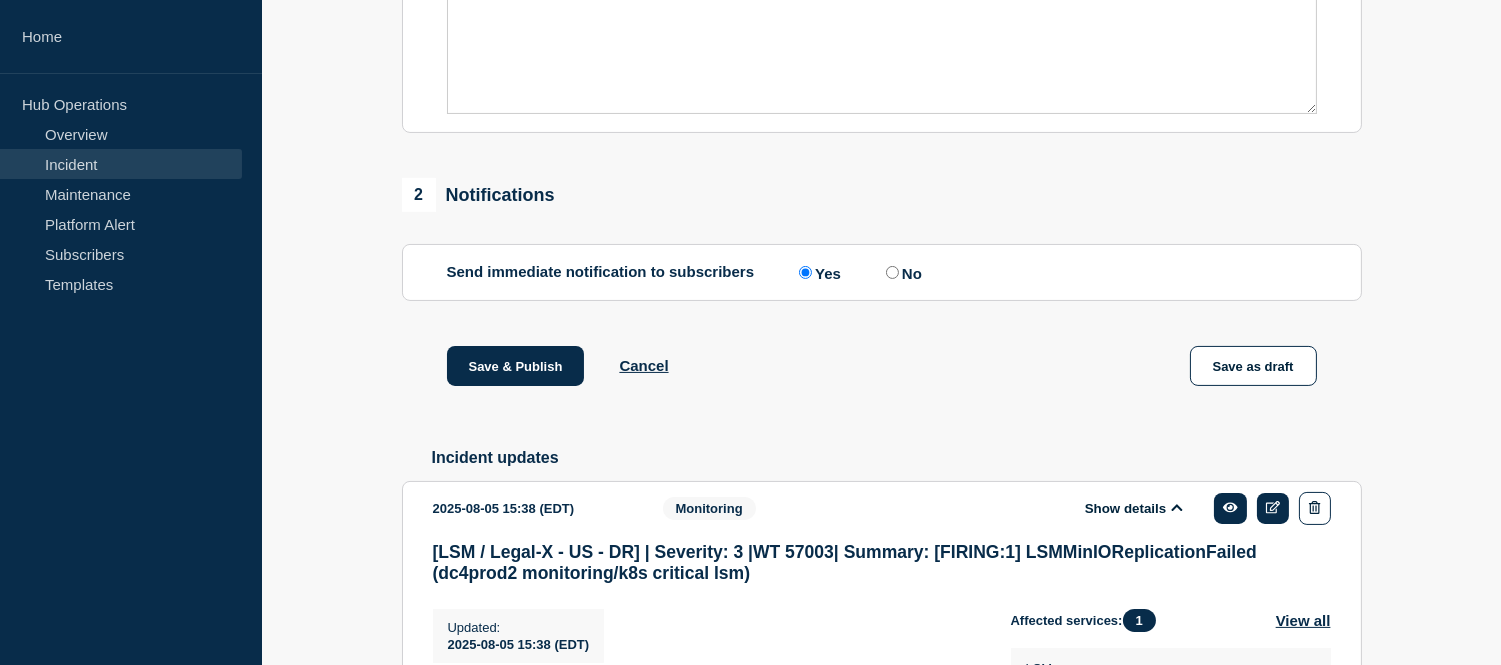 scroll, scrollTop: 531, scrollLeft: 0, axis: vertical 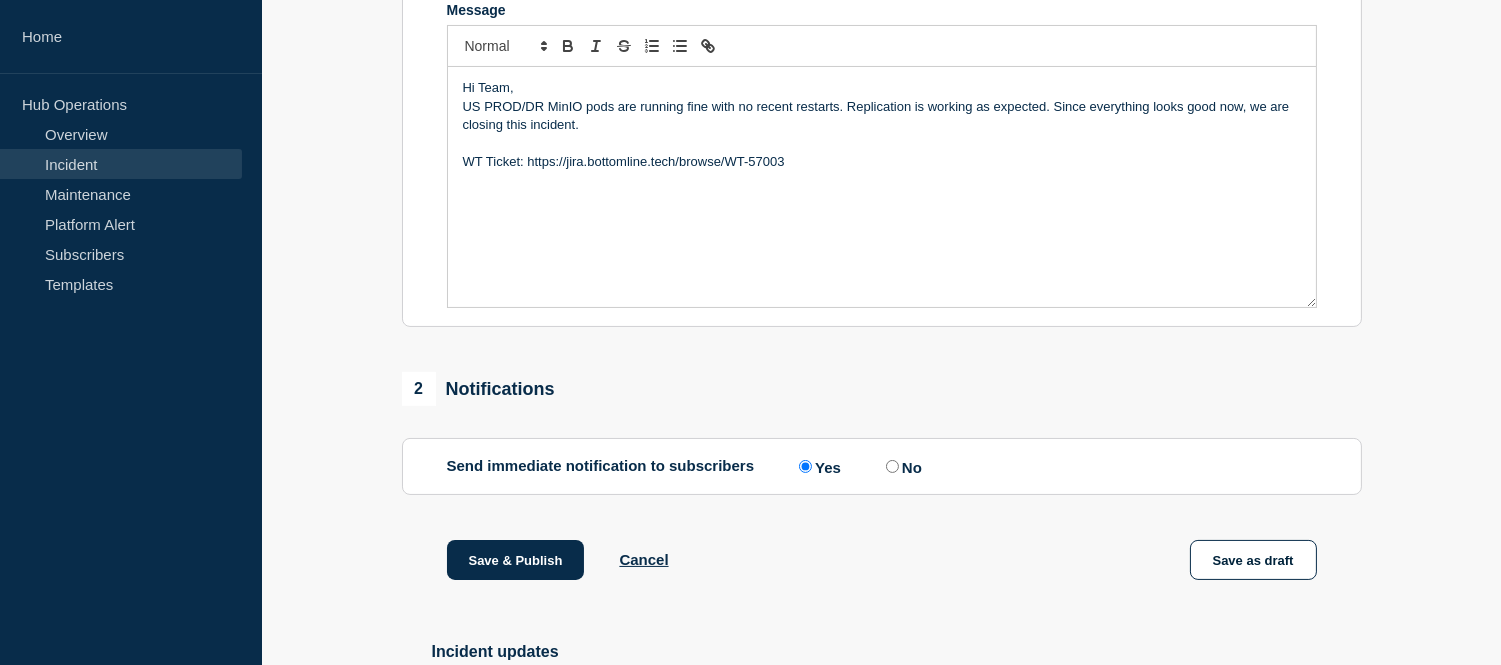 click on "WT Ticket: https://jira.bottomline.tech/browse/WT-57003" at bounding box center [882, 162] 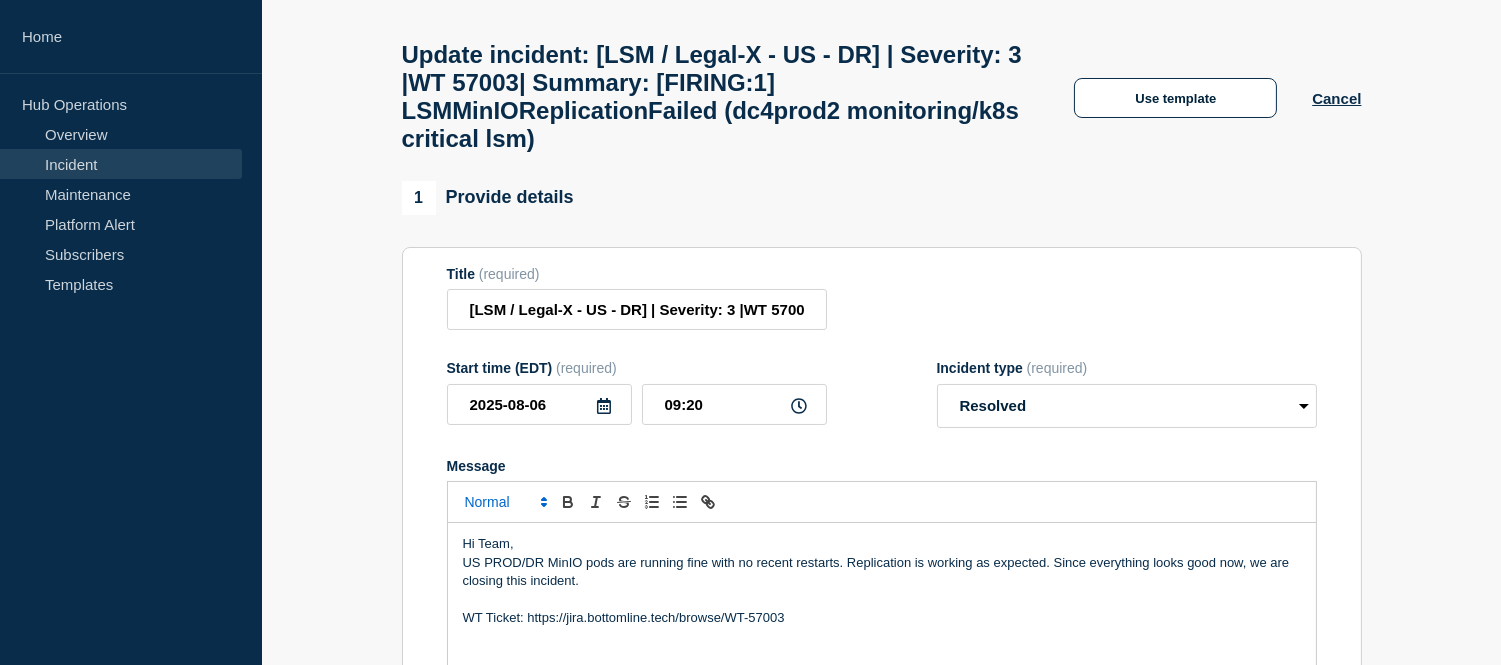 scroll, scrollTop: 77, scrollLeft: 0, axis: vertical 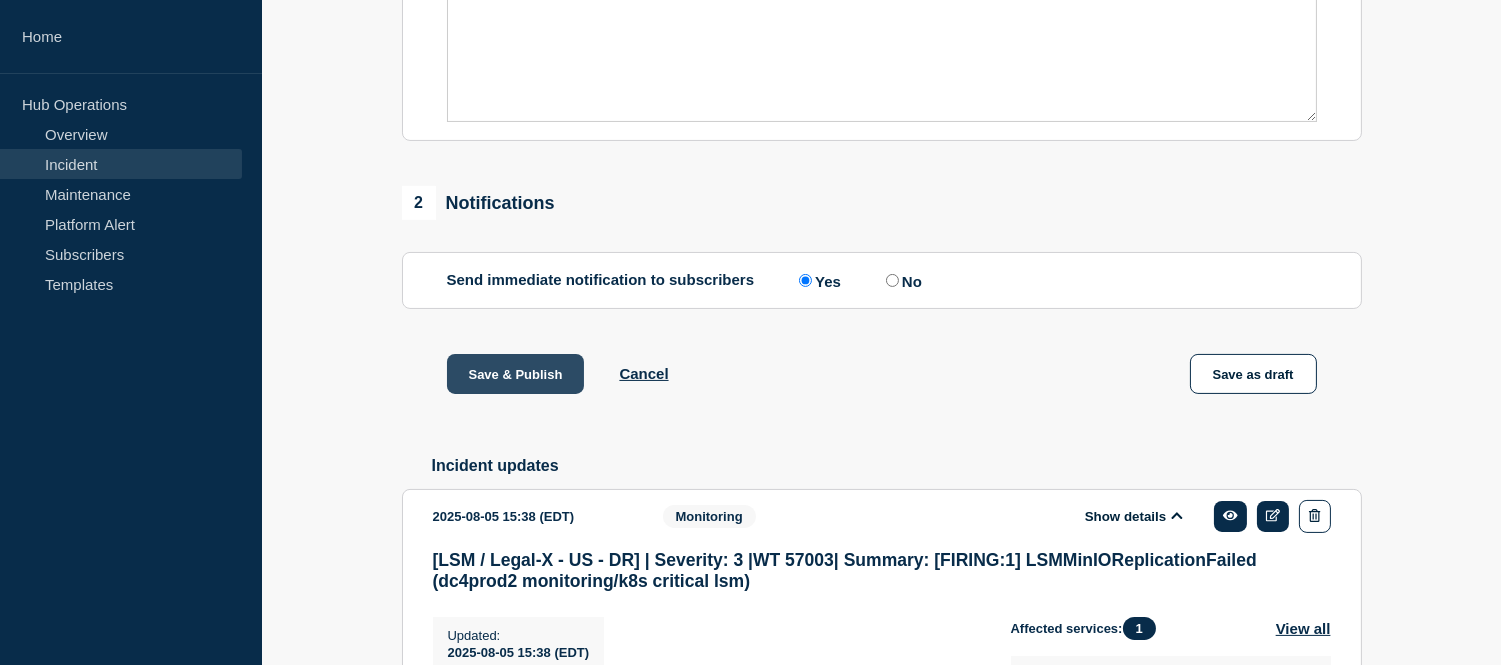 click on "Save & Publish" at bounding box center (516, 374) 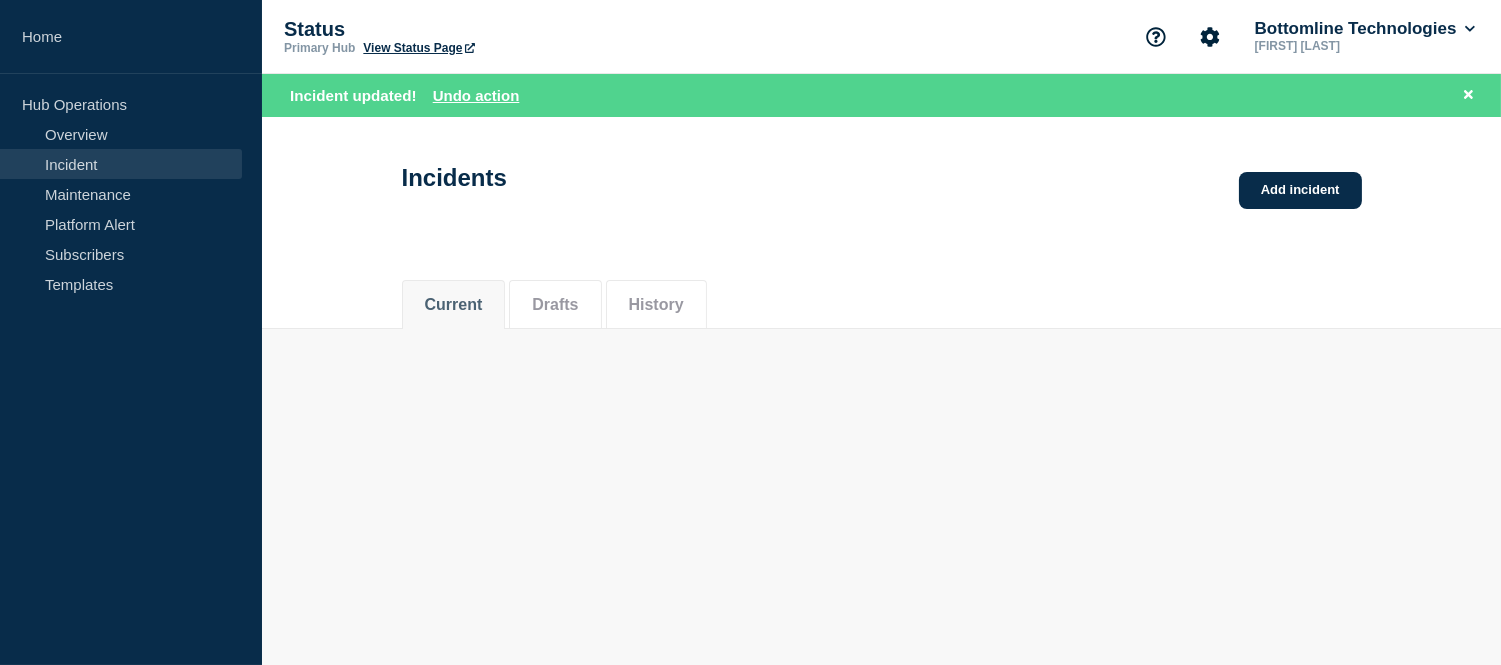 scroll, scrollTop: 0, scrollLeft: 0, axis: both 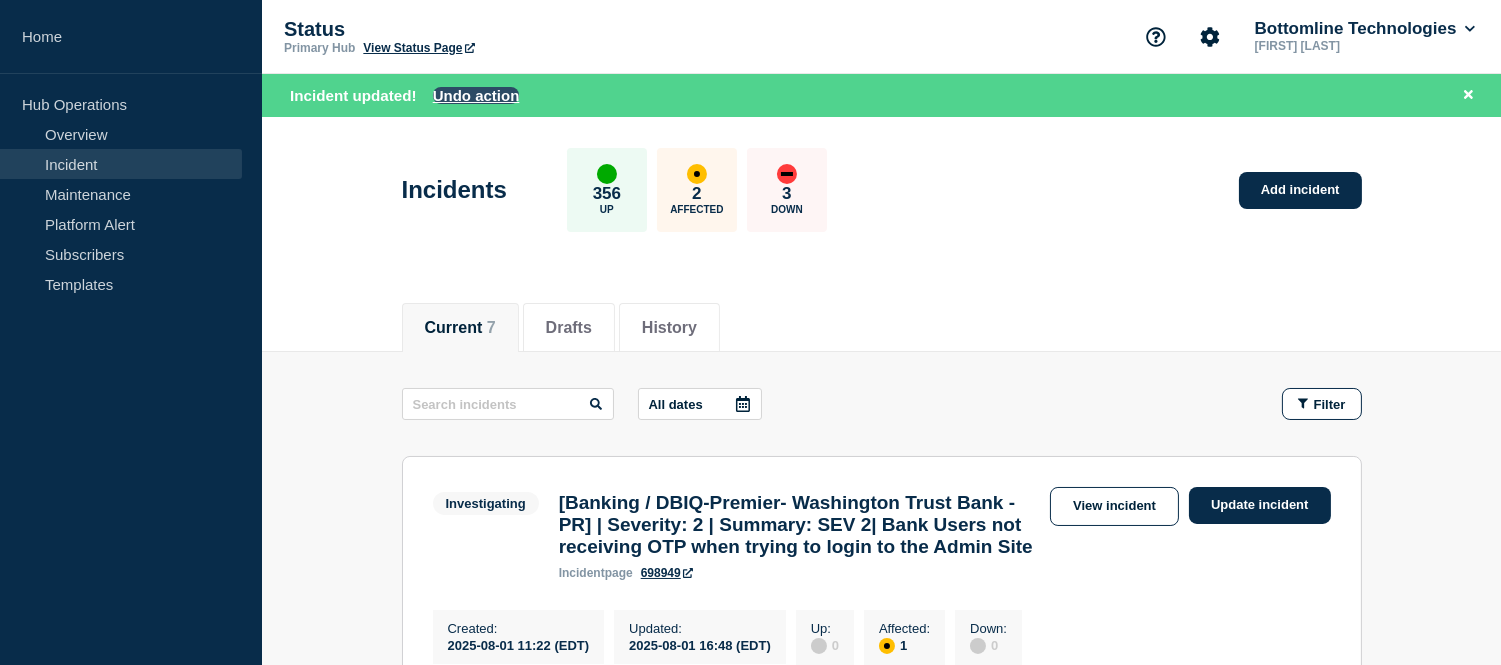 click on "Undo action" at bounding box center [476, 95] 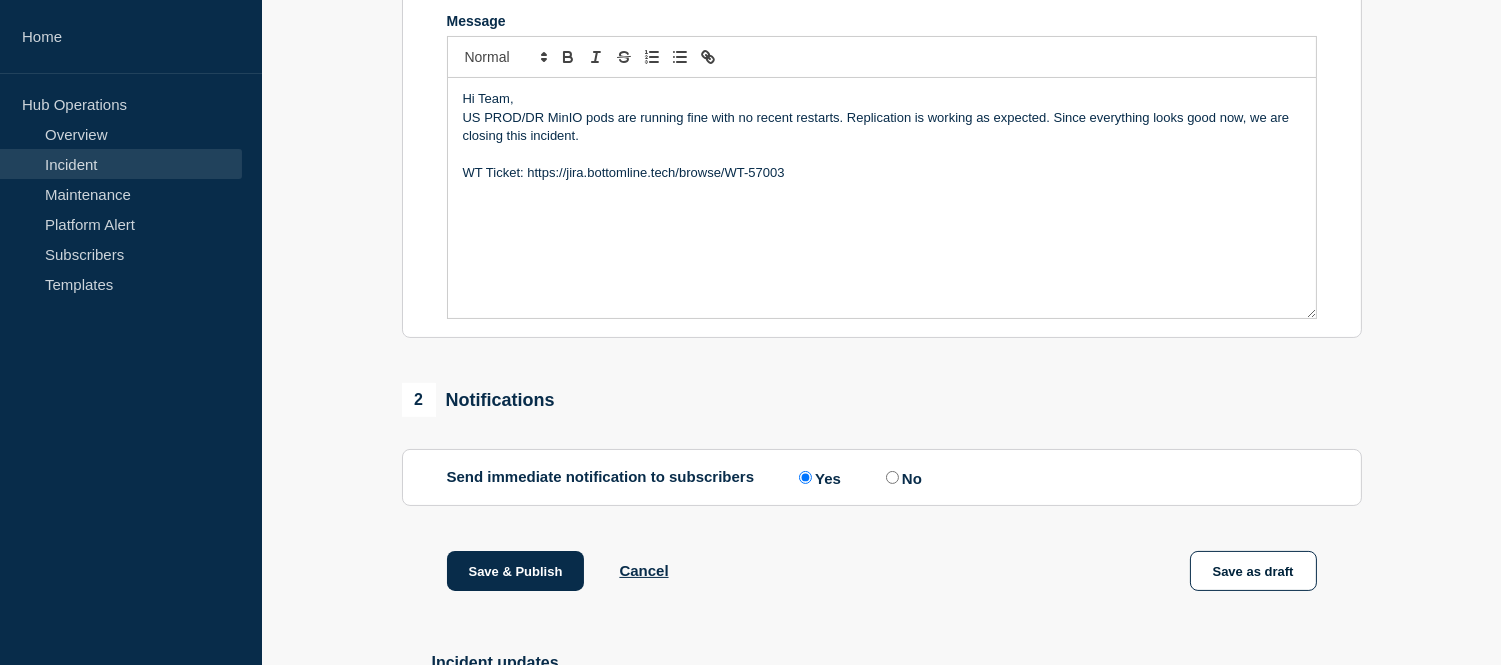 scroll, scrollTop: 518, scrollLeft: 0, axis: vertical 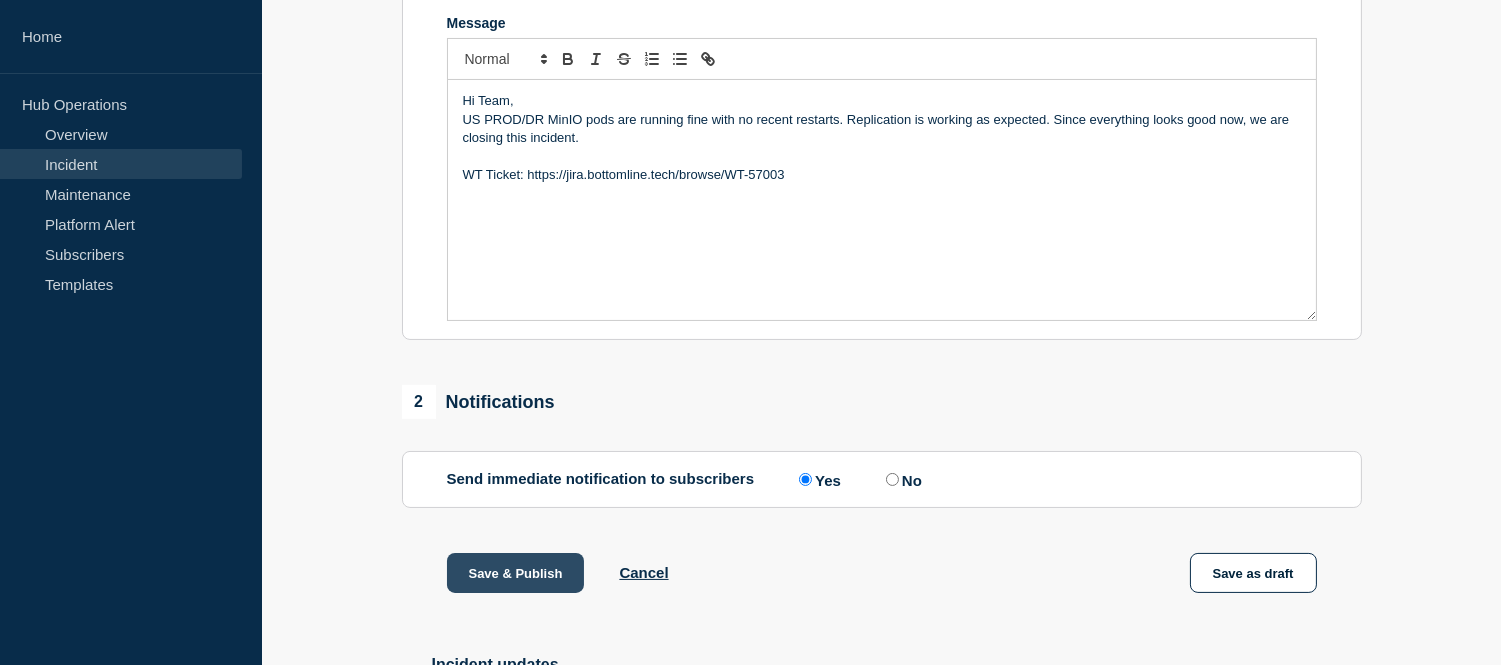 click on "Save & Publish" at bounding box center (516, 573) 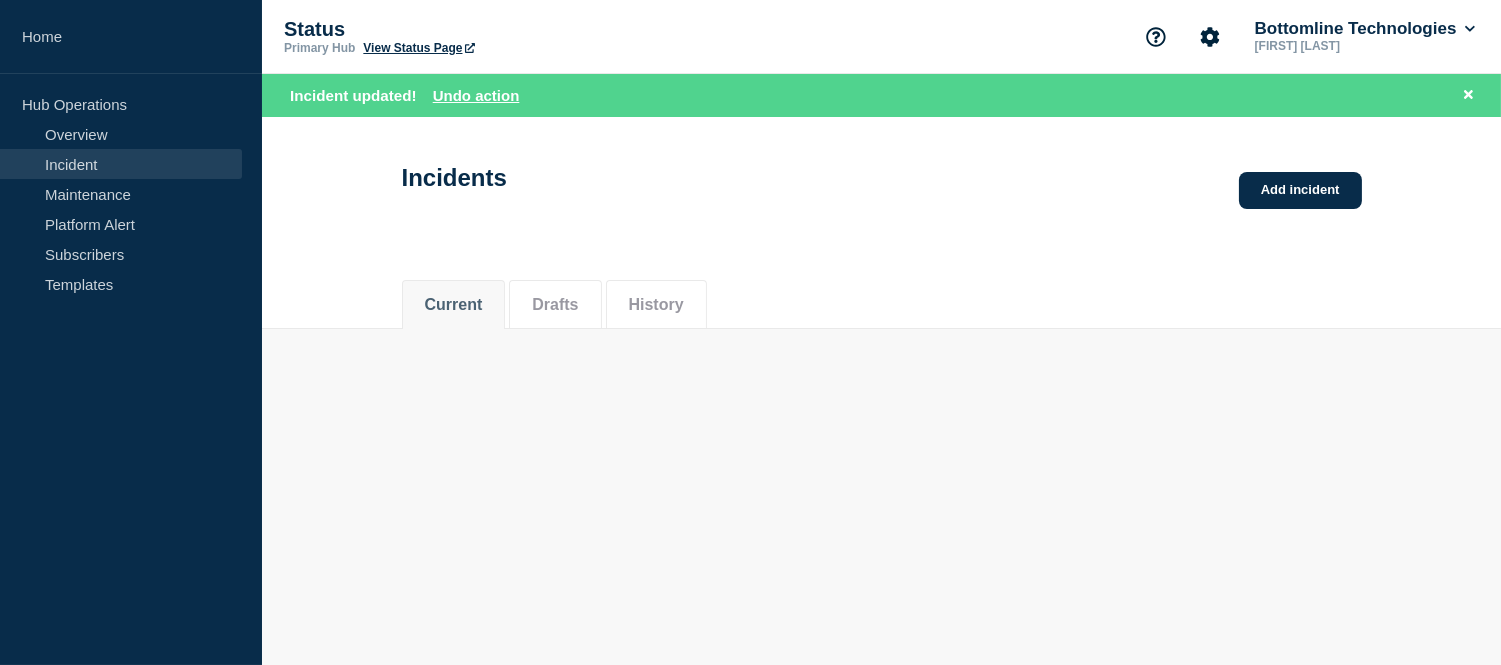 scroll, scrollTop: 0, scrollLeft: 0, axis: both 